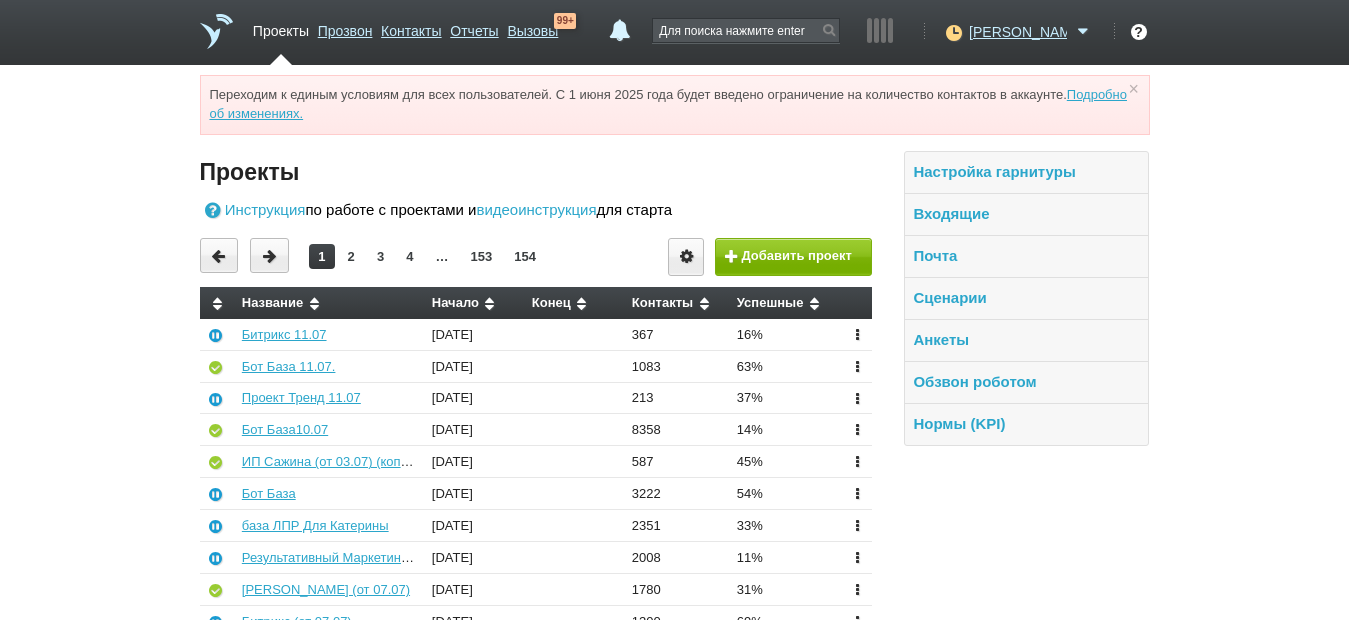 scroll, scrollTop: 100, scrollLeft: 0, axis: vertical 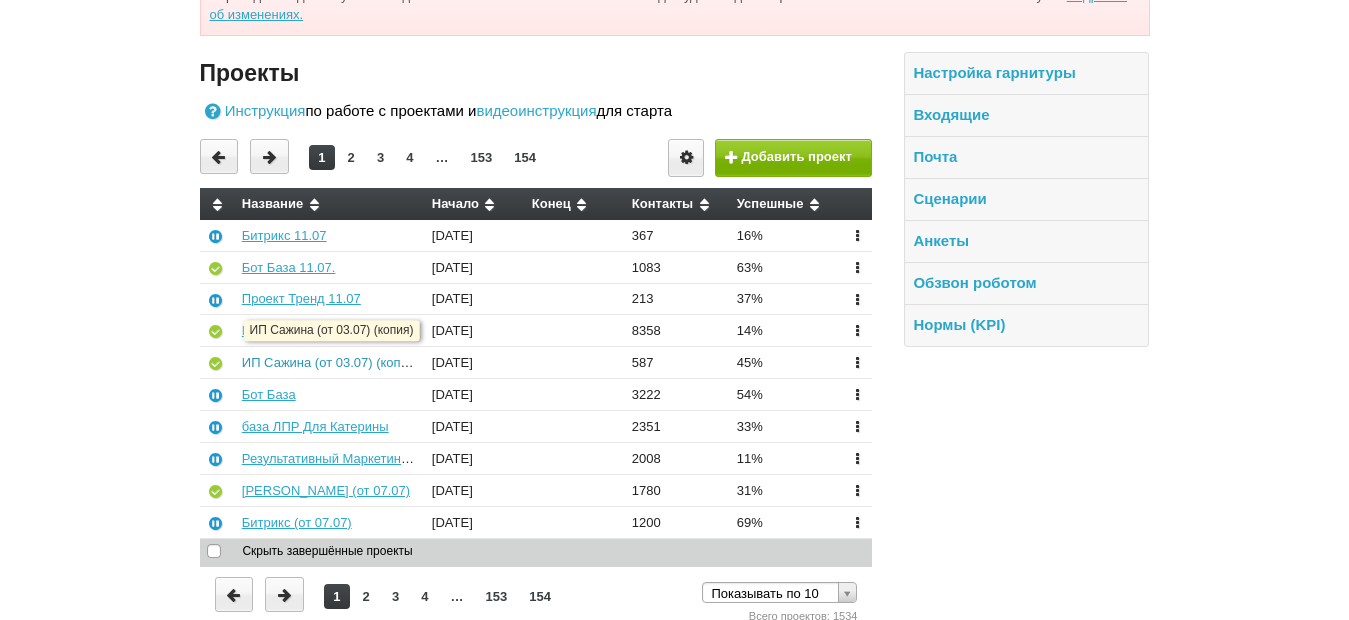 click on "ИП Сажина (от 03.07) (копия)" at bounding box center [330, 362] 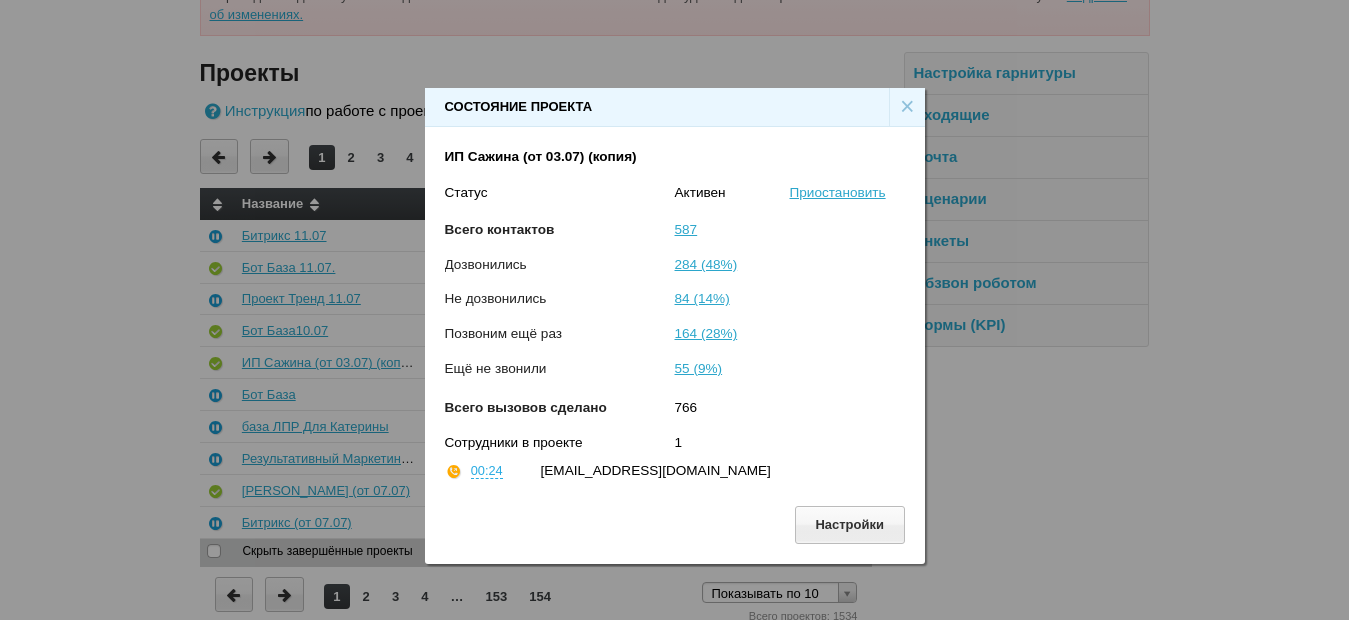 click on "×" at bounding box center (907, 107) 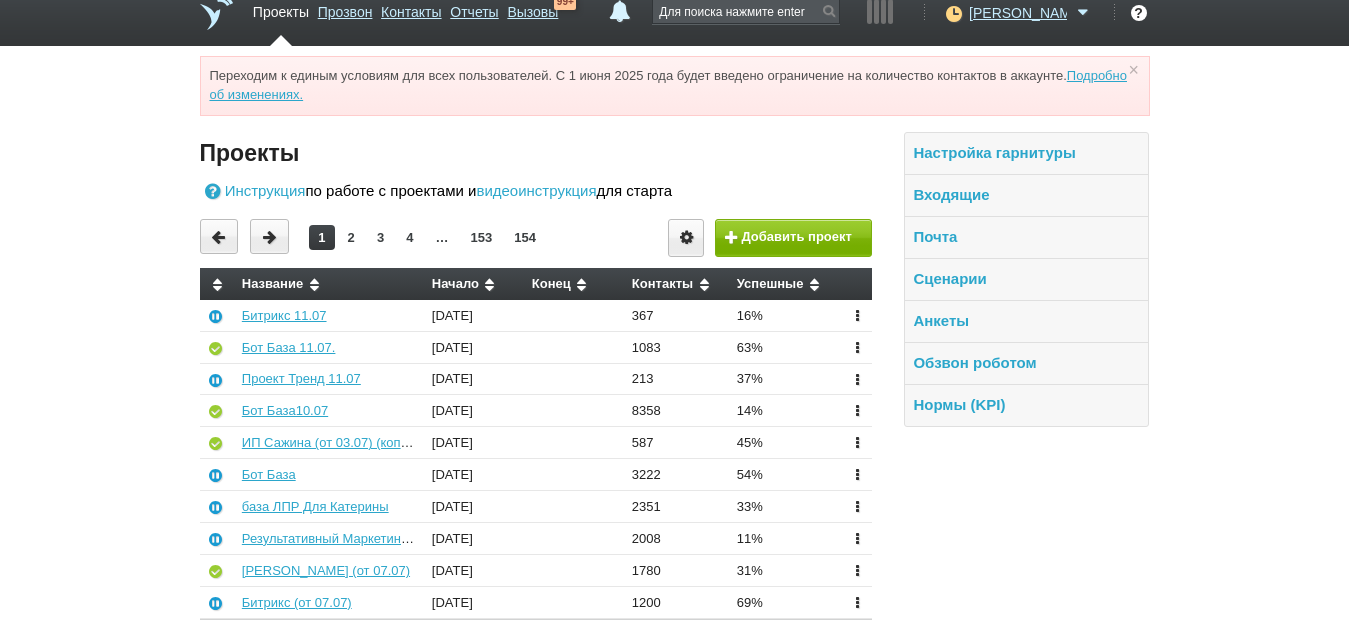 scroll, scrollTop: 0, scrollLeft: 0, axis: both 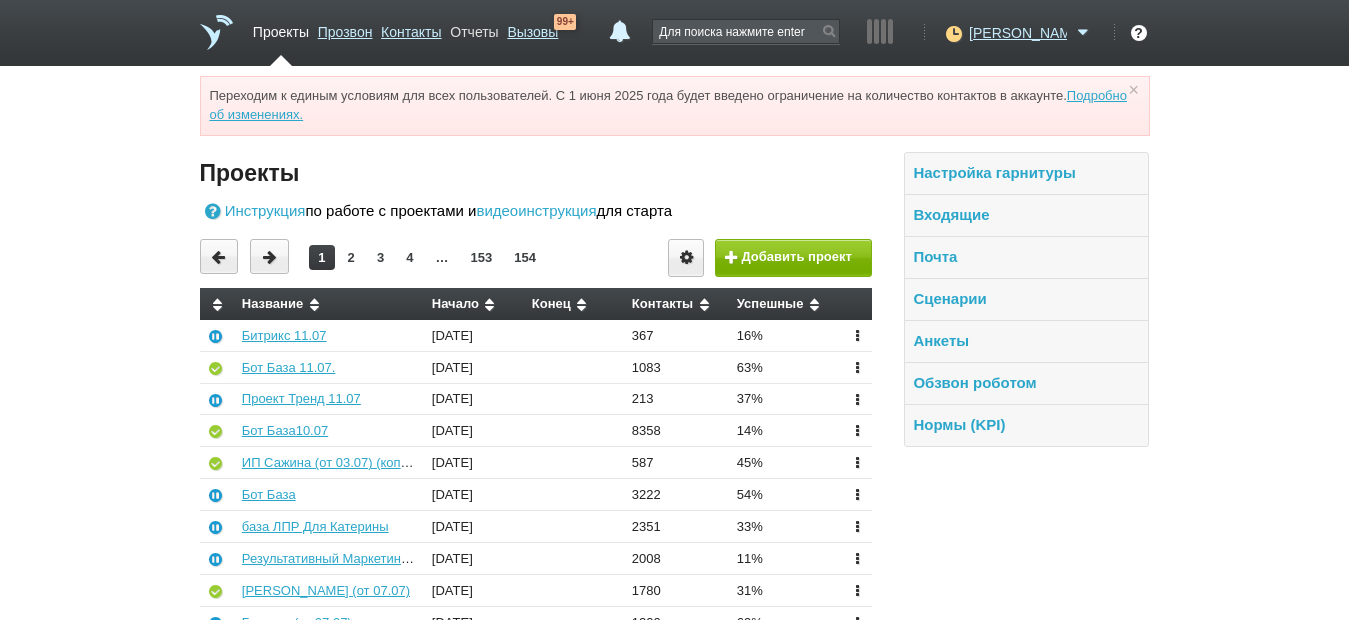 click on "Отчеты" at bounding box center (474, 28) 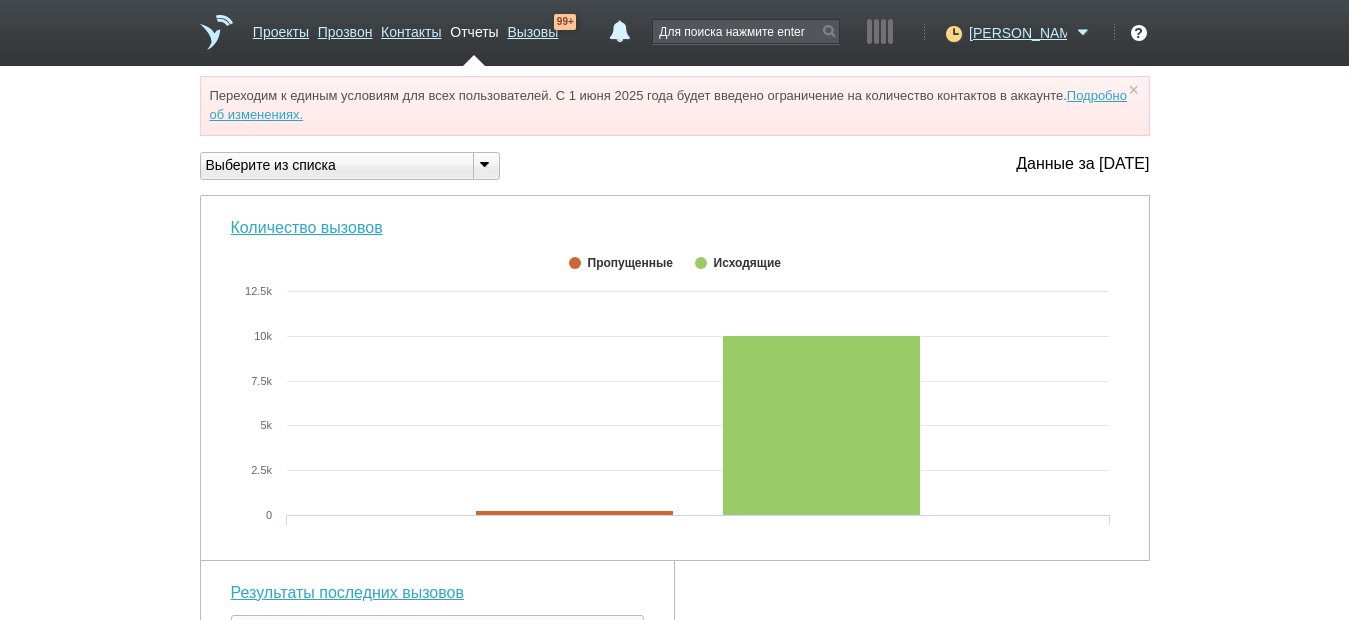 click on "Выберите из списка" at bounding box center (329, 165) 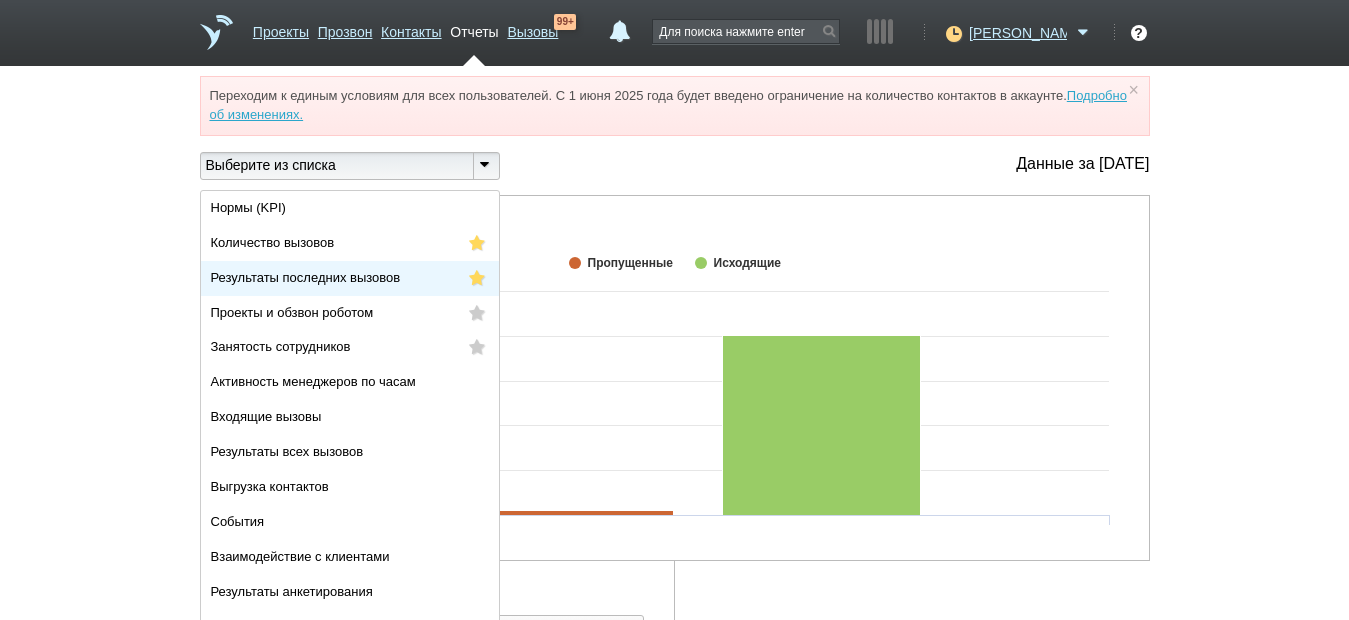 click on "Результаты последних вызовов" at bounding box center (306, 277) 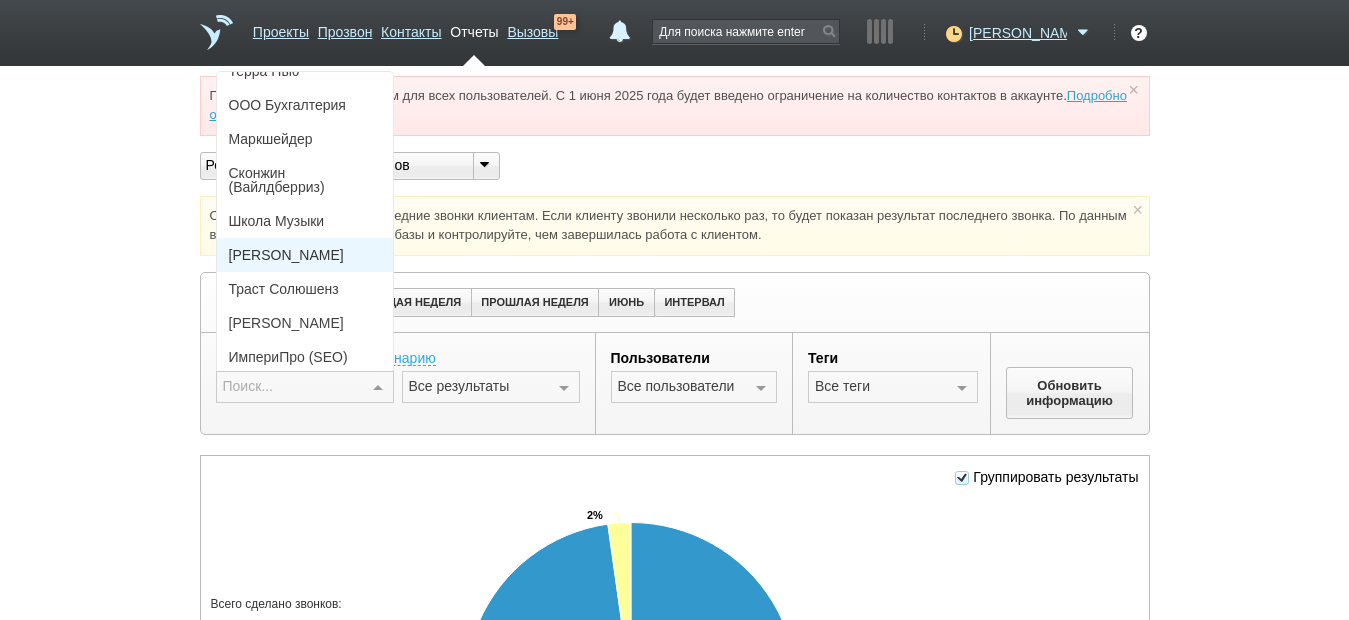 scroll, scrollTop: 0, scrollLeft: 0, axis: both 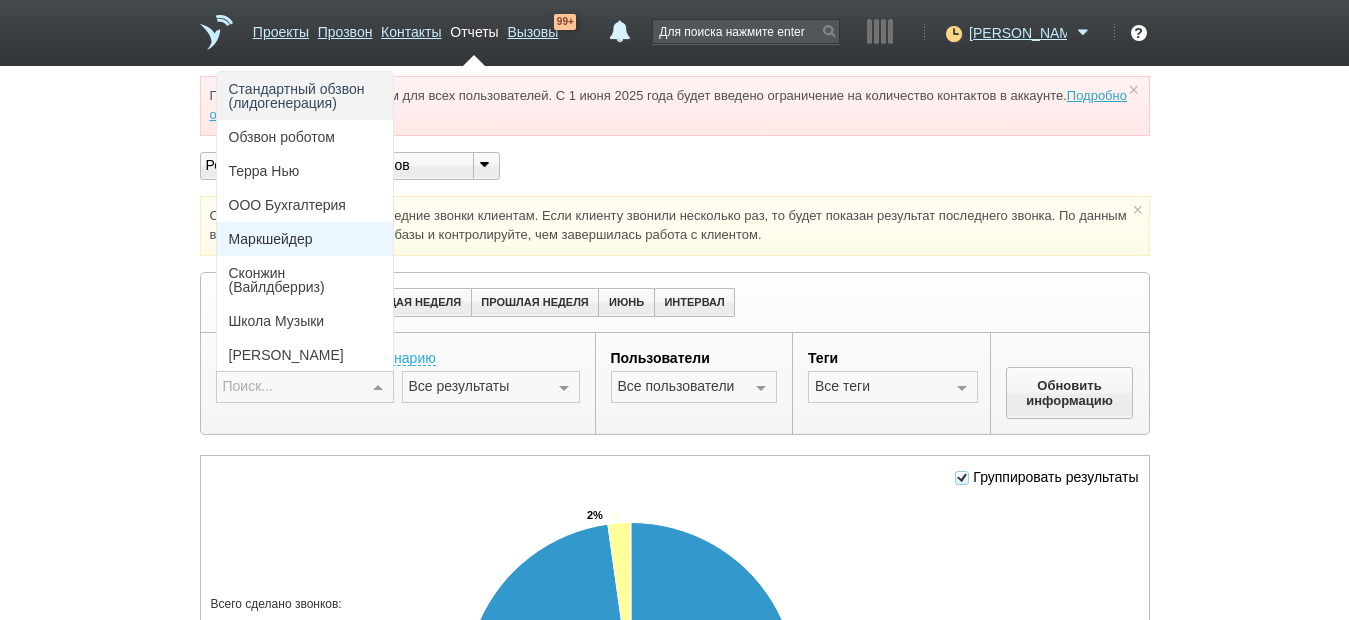 click at bounding box center (290, 386) 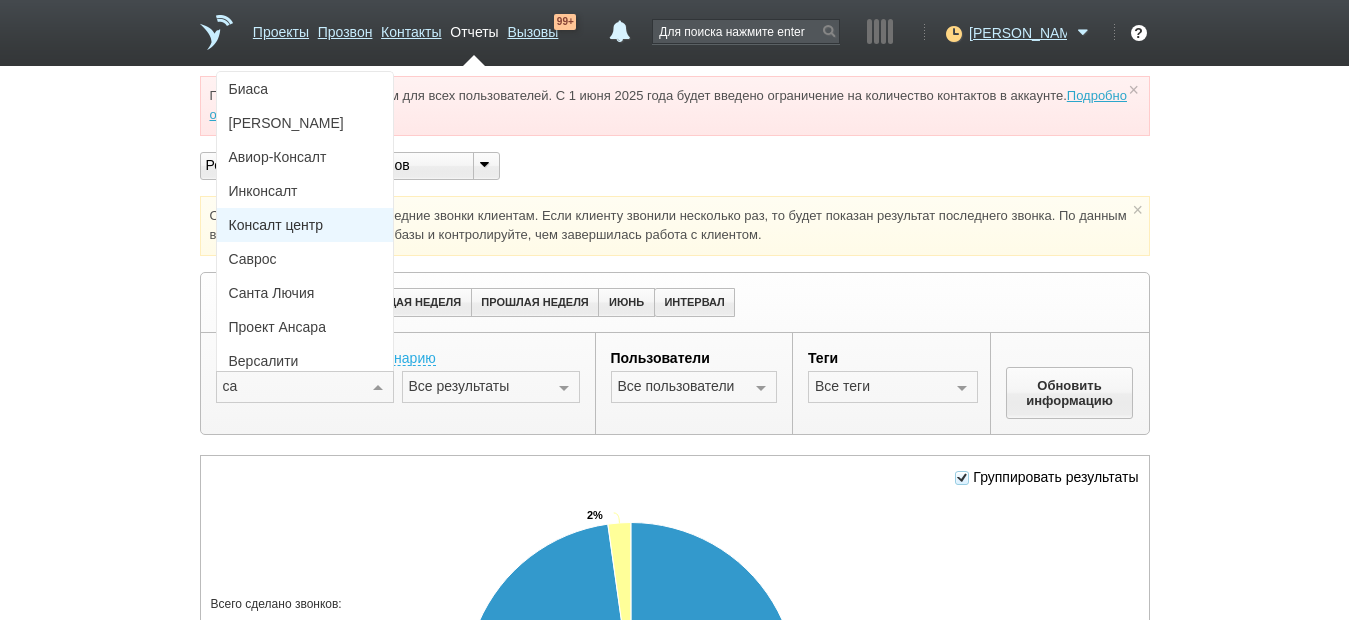 type on "[DEMOGRAPHIC_DATA]" 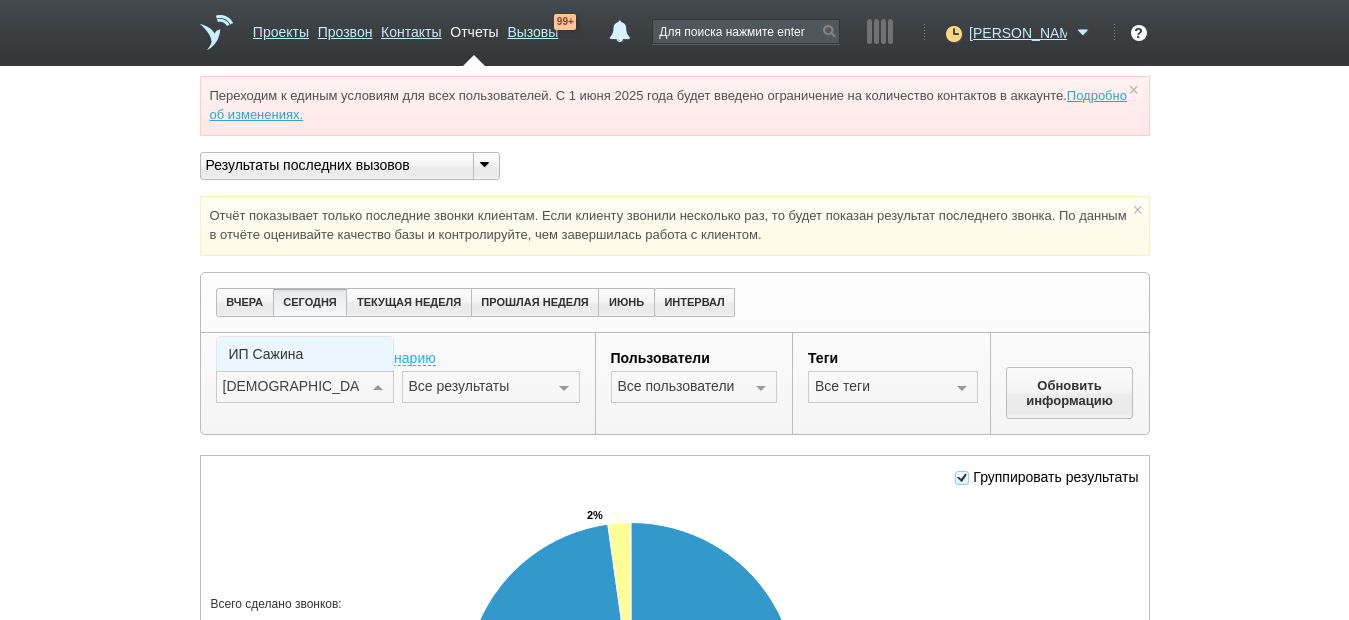 click on "ИП Сажина" at bounding box center (305, 354) 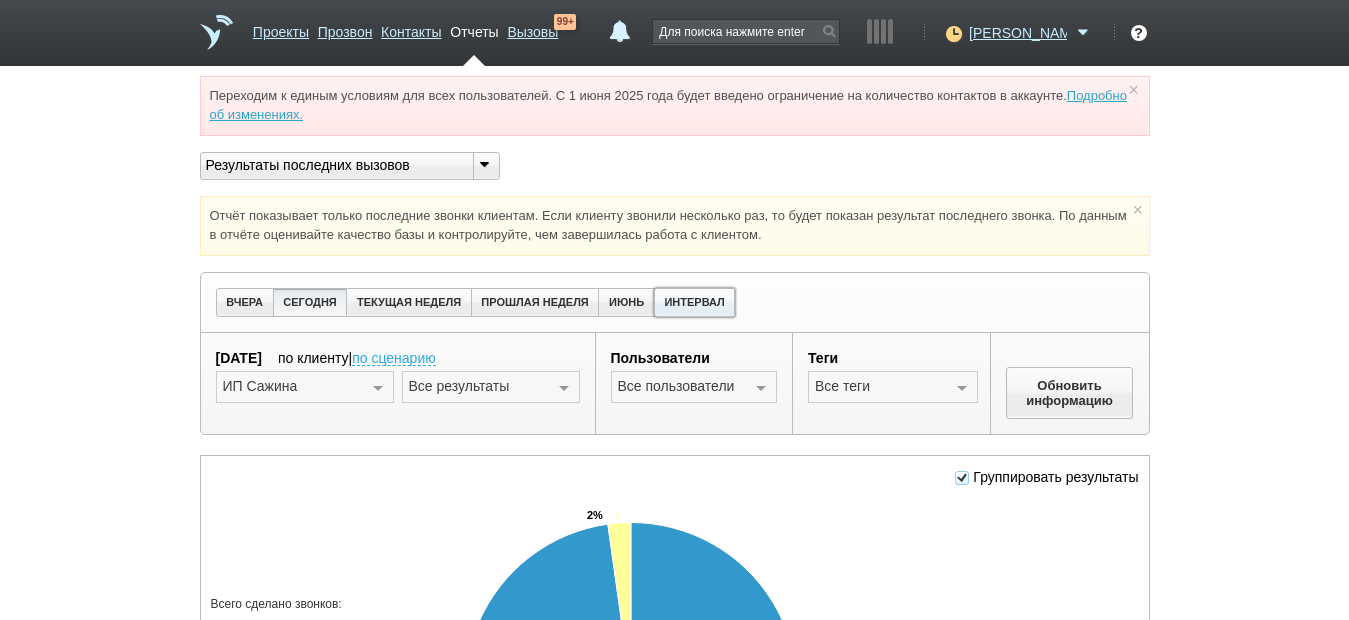 click on "ИНТЕРВАЛ" at bounding box center (695, 302) 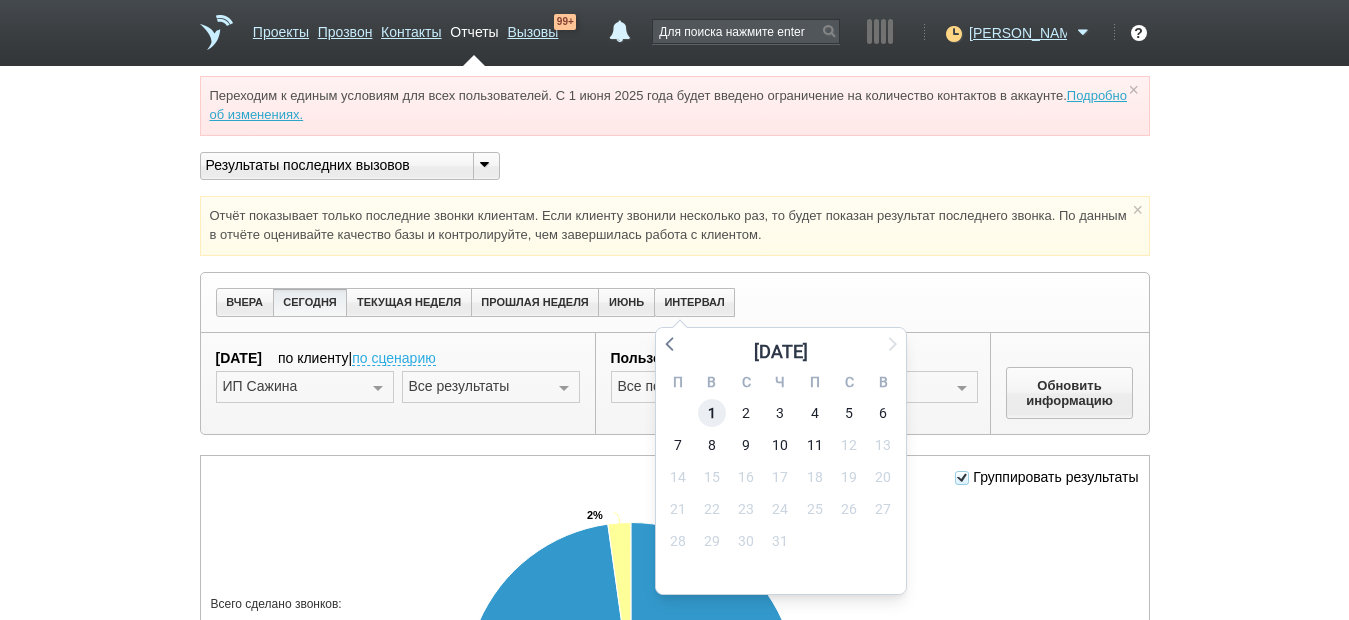 click on "1" at bounding box center (712, 413) 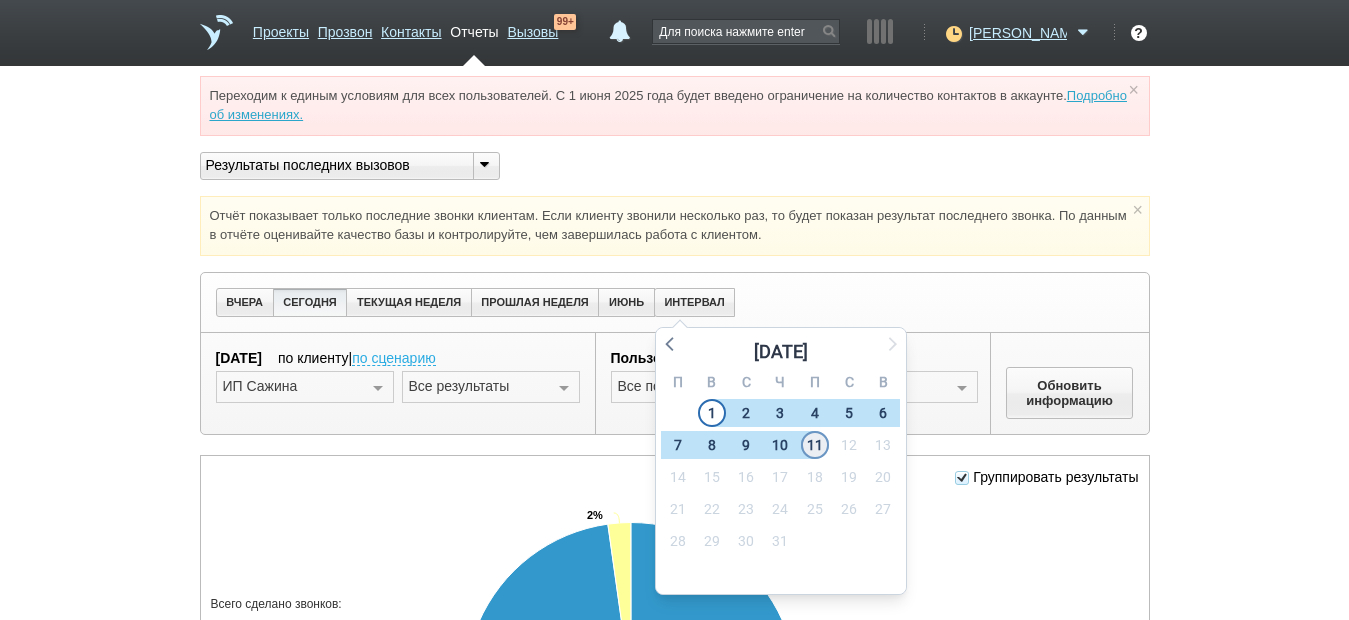 click on "11" at bounding box center (815, 445) 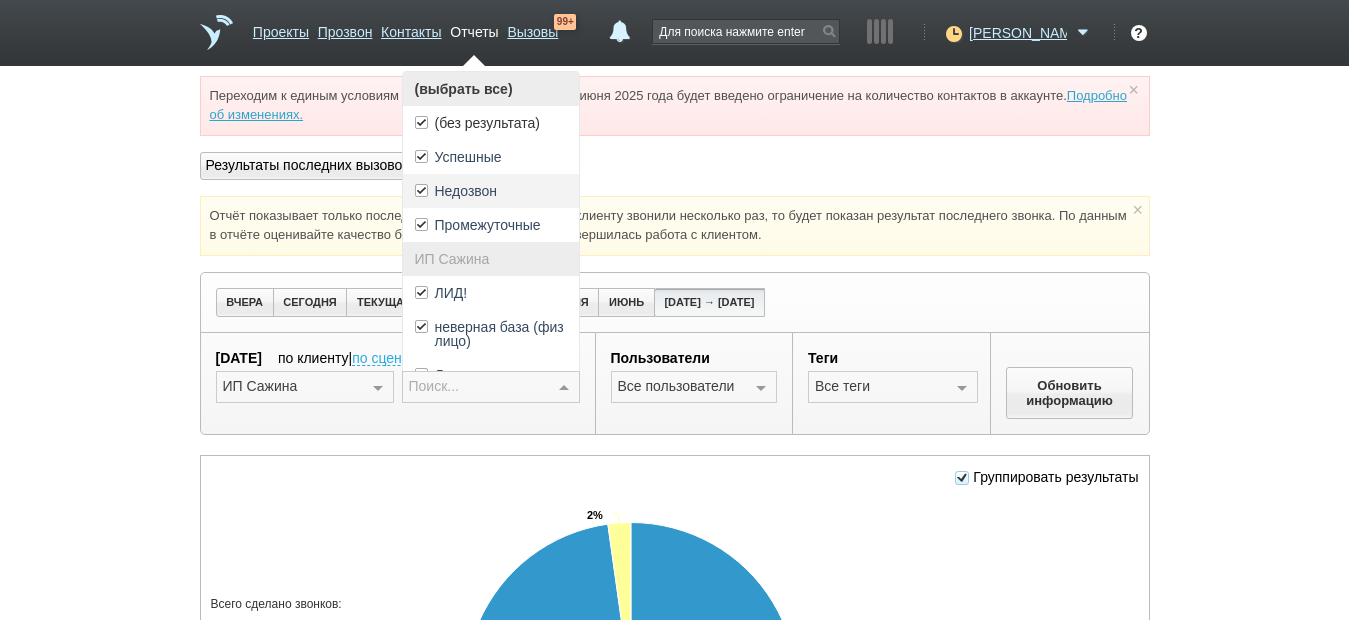 drag, startPoint x: 502, startPoint y: 131, endPoint x: 512, endPoint y: 183, distance: 52.95281 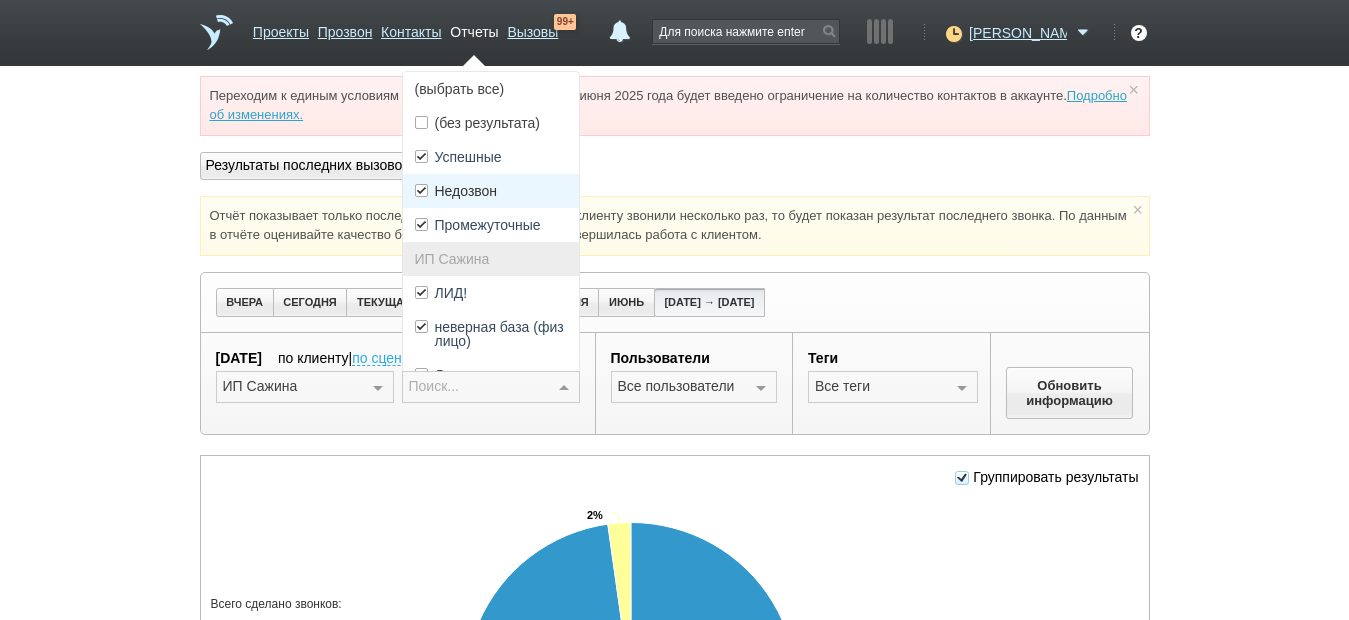 click on "Недозвон" at bounding box center (491, 191) 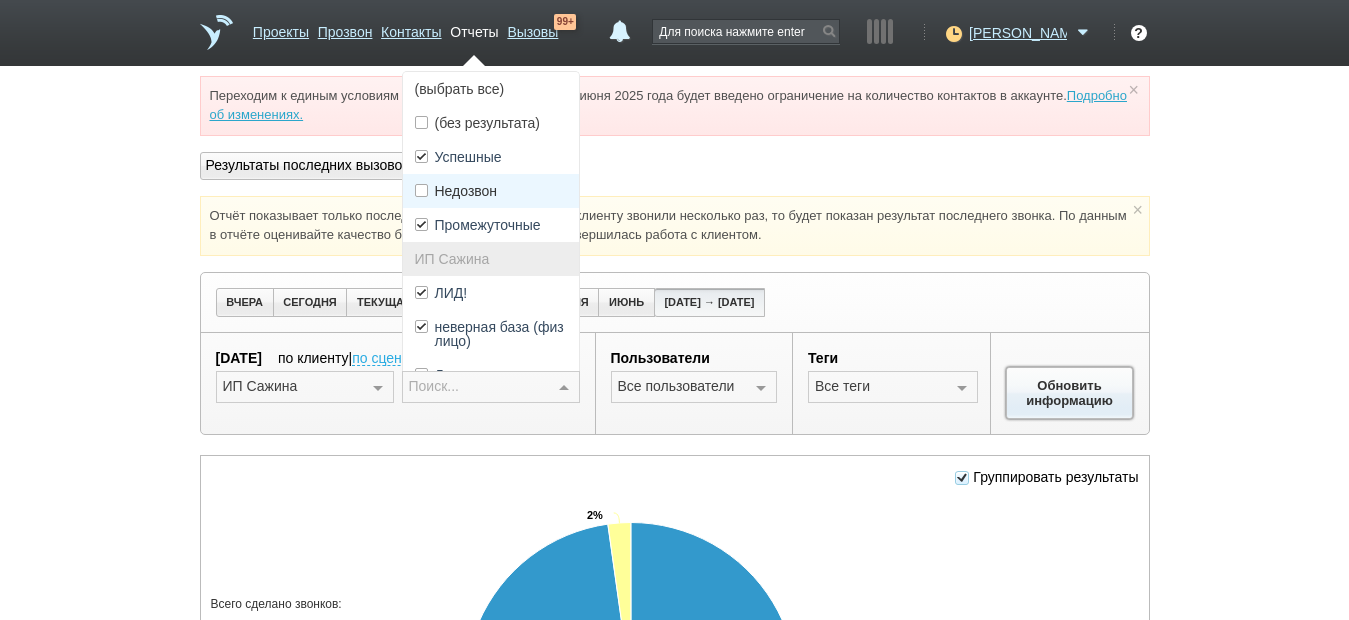 click on "Обновить информацию" at bounding box center [1070, 393] 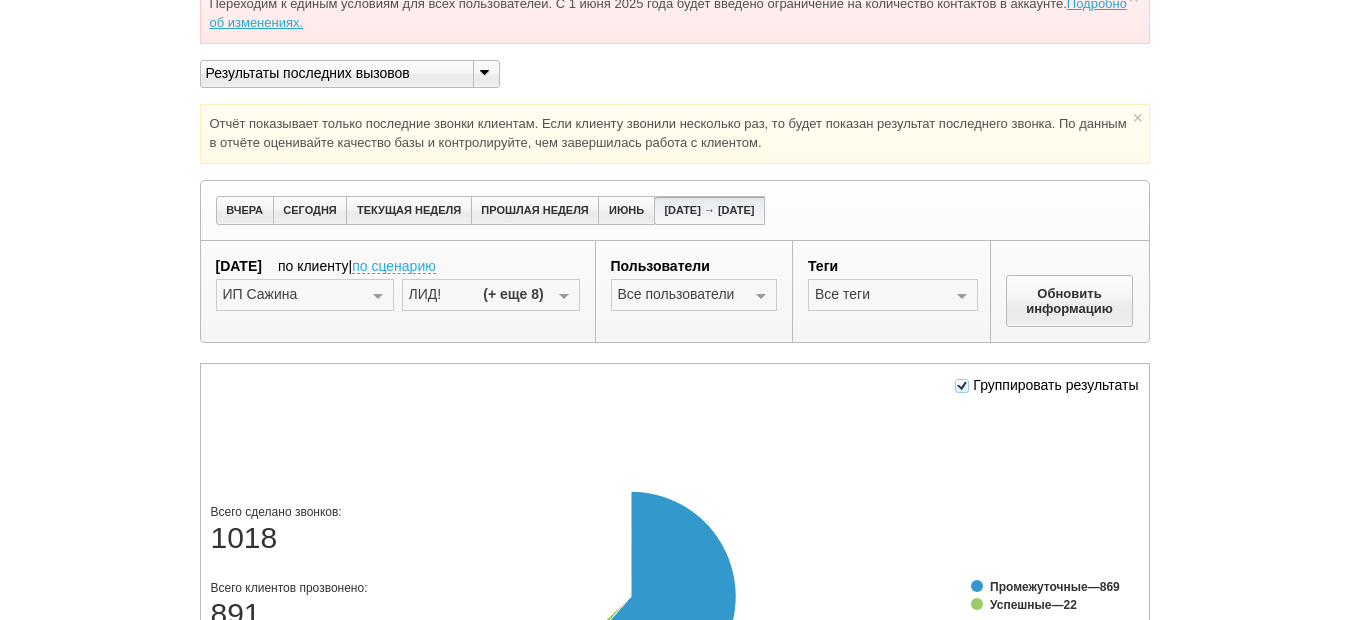 scroll, scrollTop: 300, scrollLeft: 0, axis: vertical 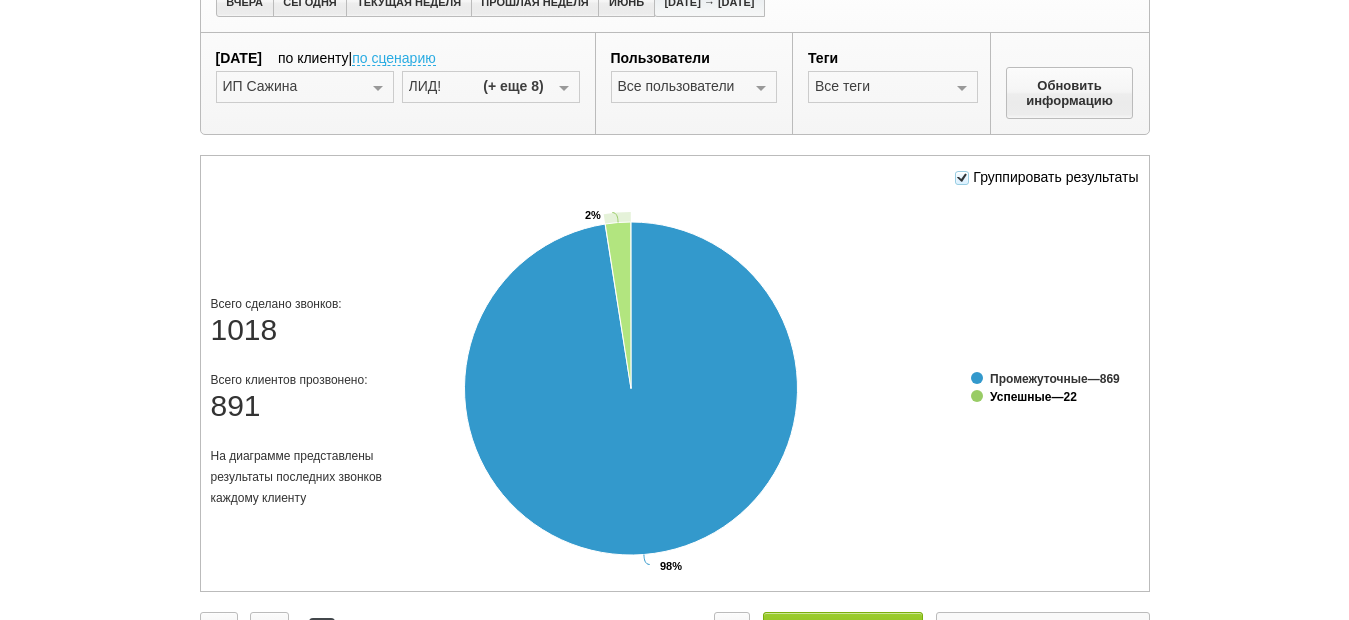 click on "Успешные" 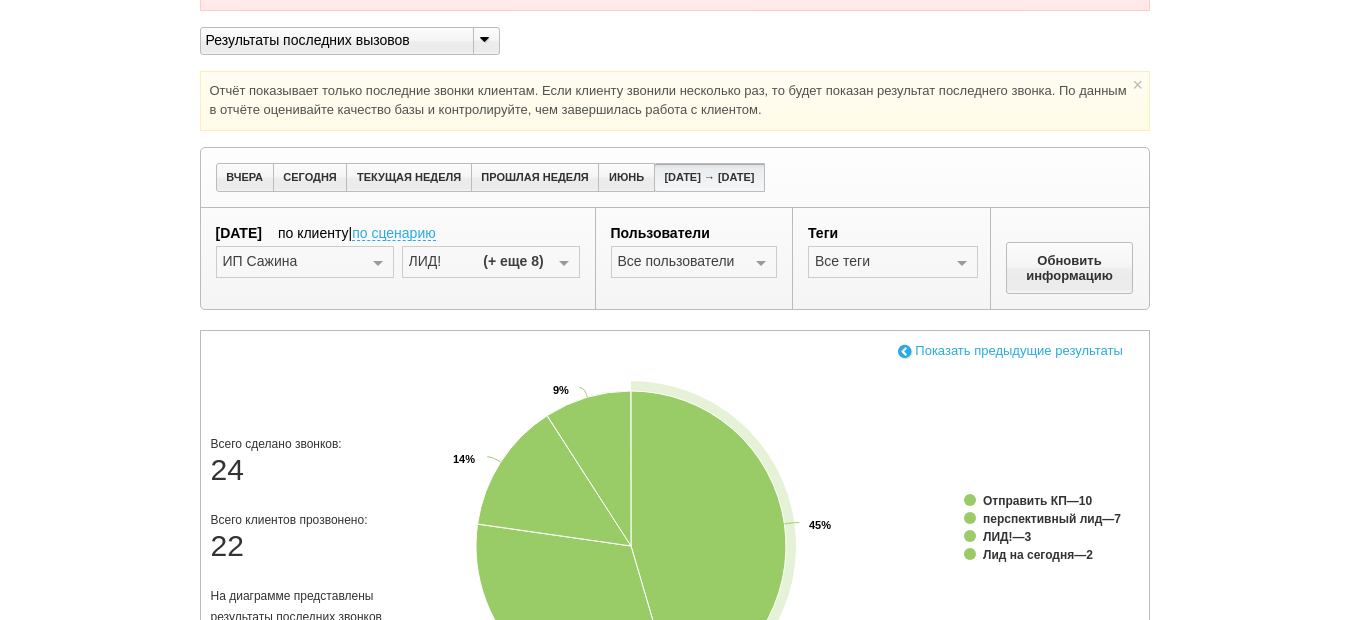 scroll, scrollTop: 0, scrollLeft: 0, axis: both 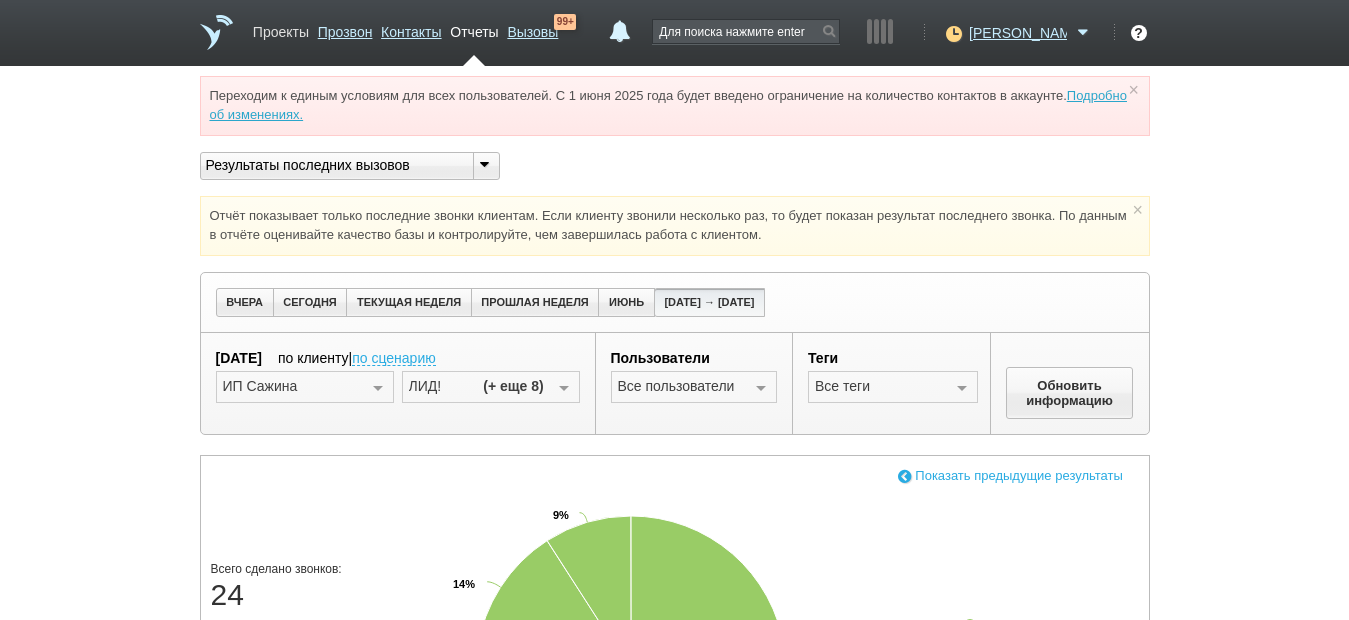 click on "Проекты" at bounding box center (281, 28) 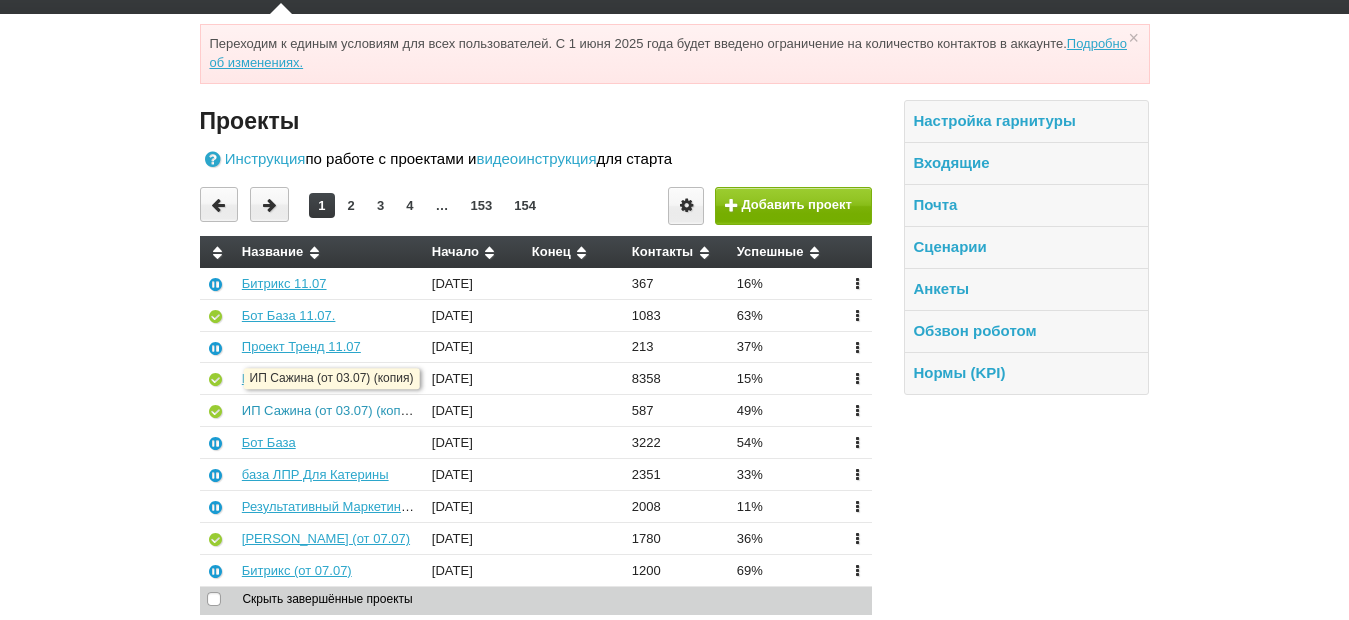 scroll, scrollTop: 100, scrollLeft: 0, axis: vertical 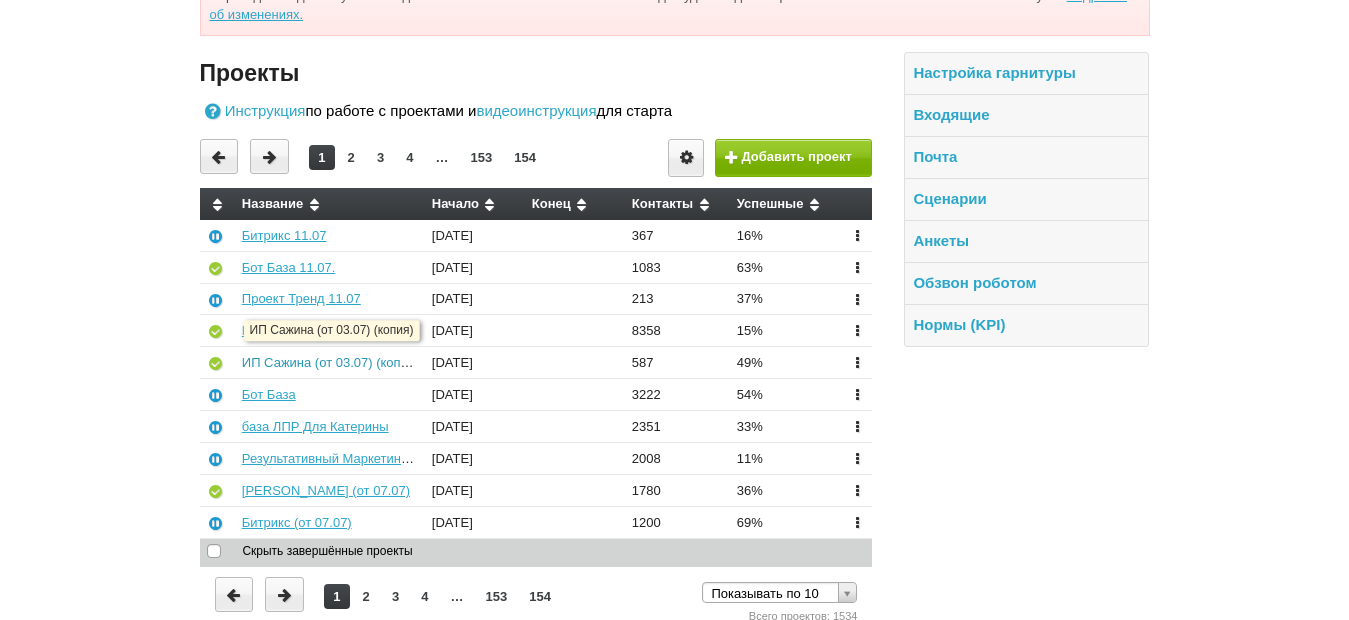 click on "ИП Сажина (от 03.07) (копия)" at bounding box center (330, 362) 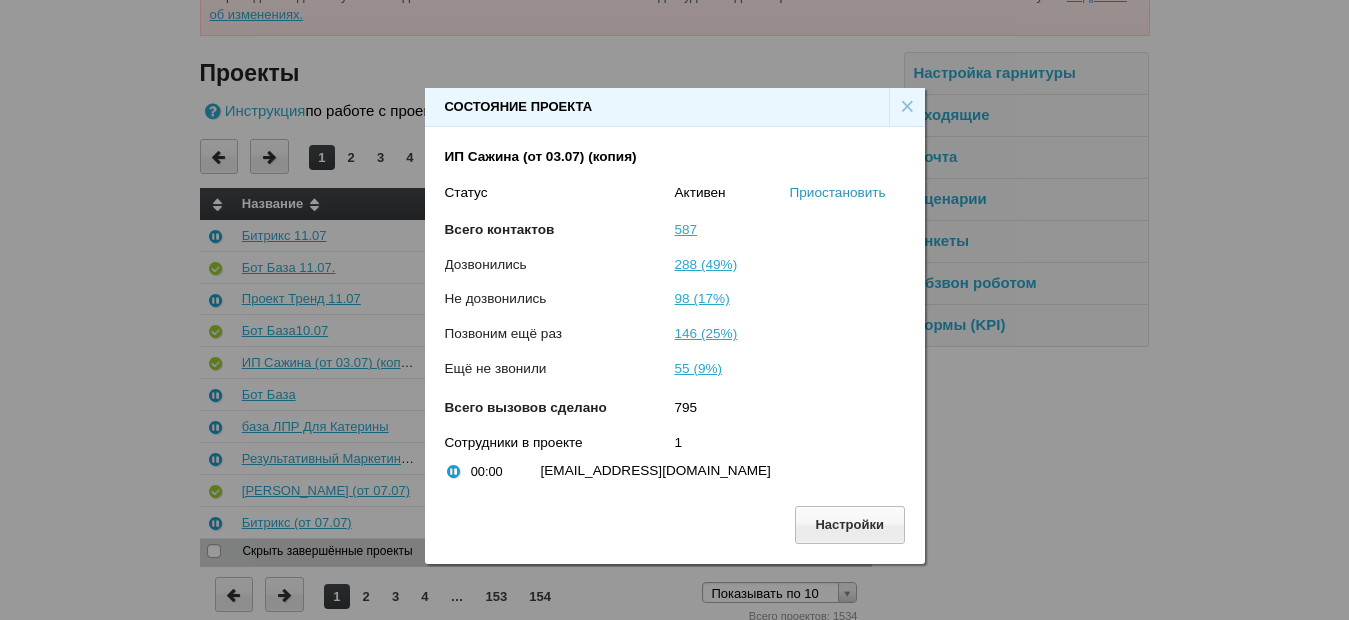 click on "Приостановить" at bounding box center [838, 192] 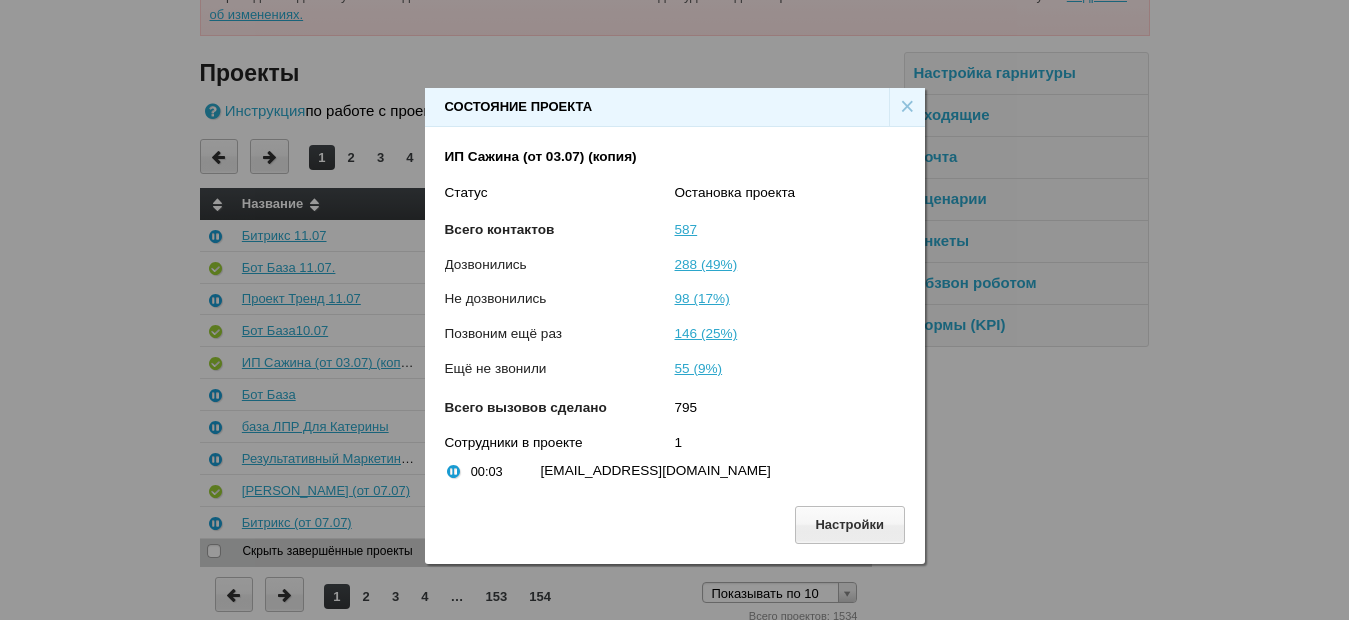 click on "×" at bounding box center (907, 107) 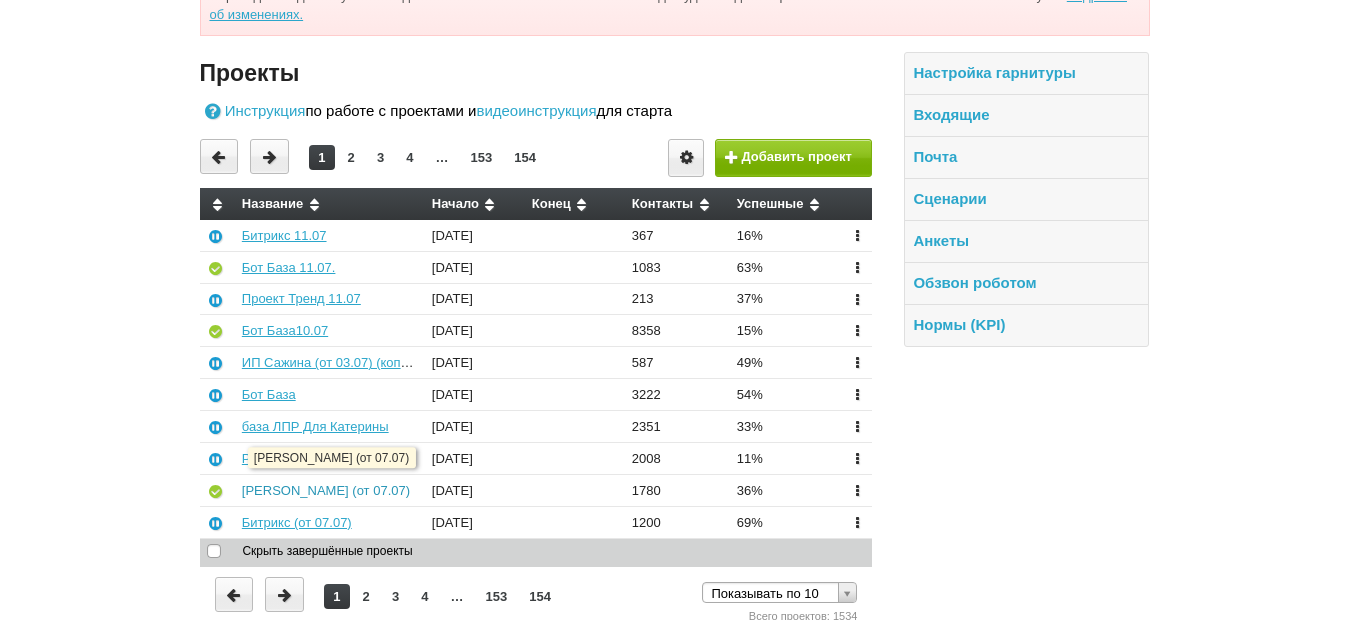 click on "[PERSON_NAME] (от 07.07)" at bounding box center [326, 490] 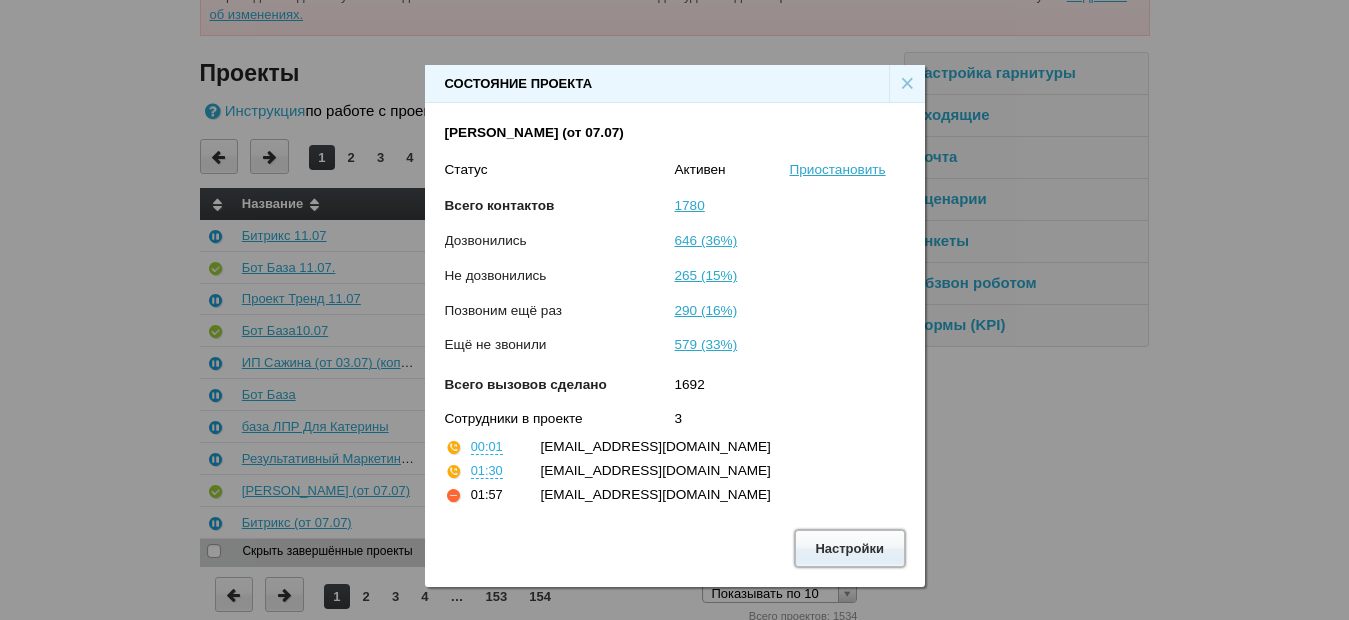 click on "Настройки" at bounding box center [850, 548] 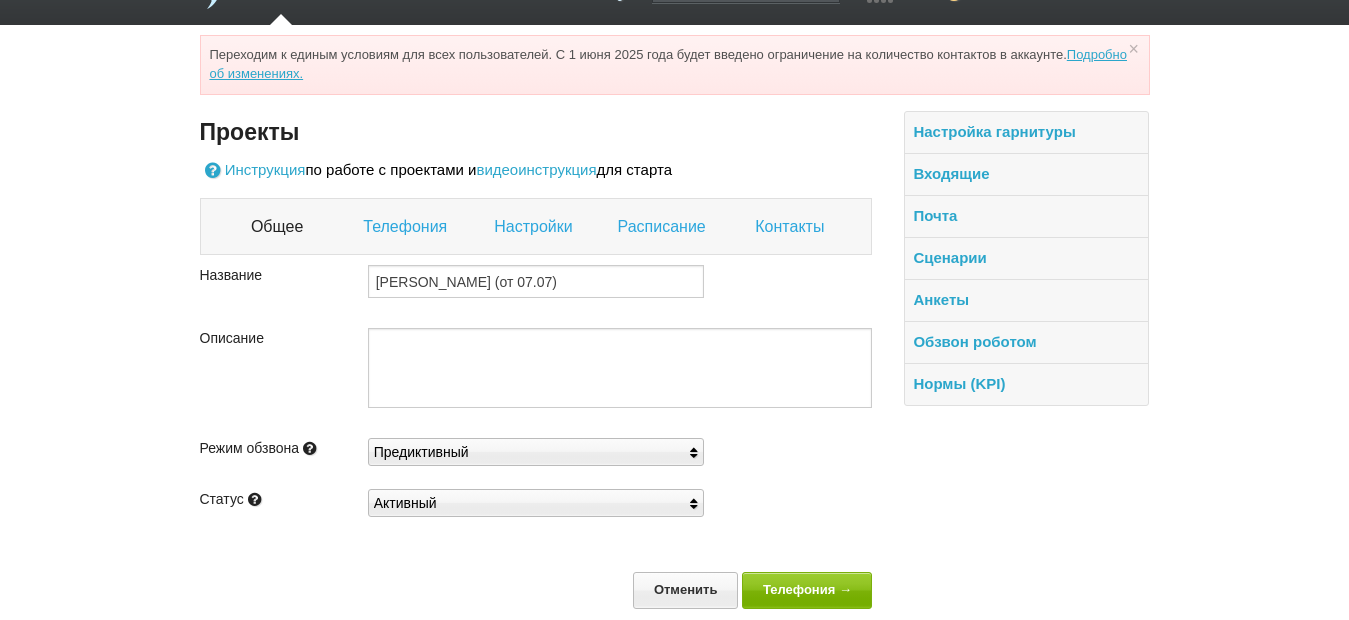 scroll, scrollTop: 62, scrollLeft: 0, axis: vertical 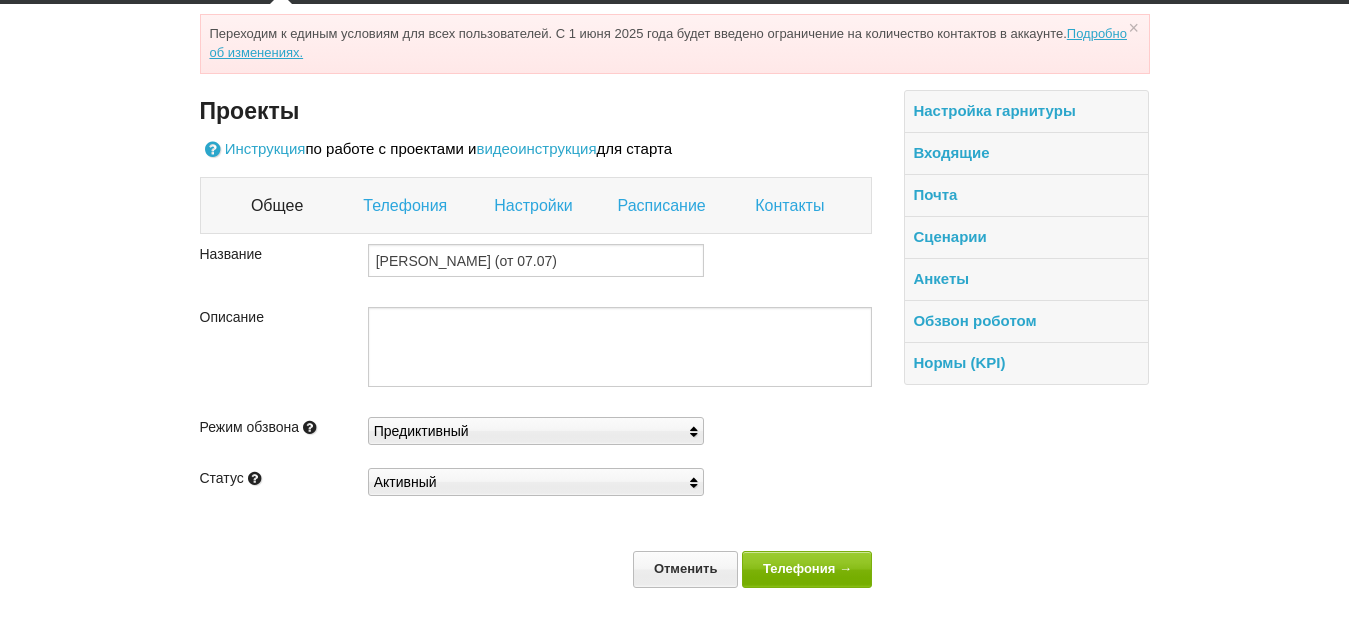 click on "Настройки" at bounding box center [535, 206] 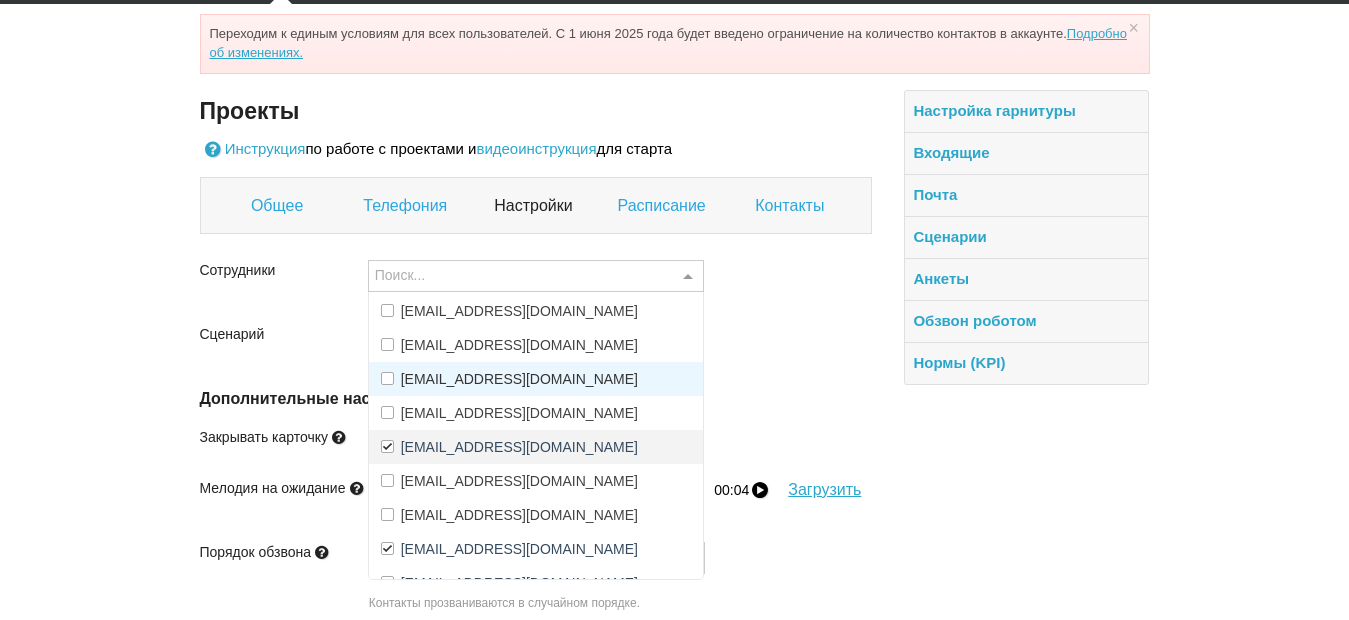 scroll, scrollTop: 87, scrollLeft: 0, axis: vertical 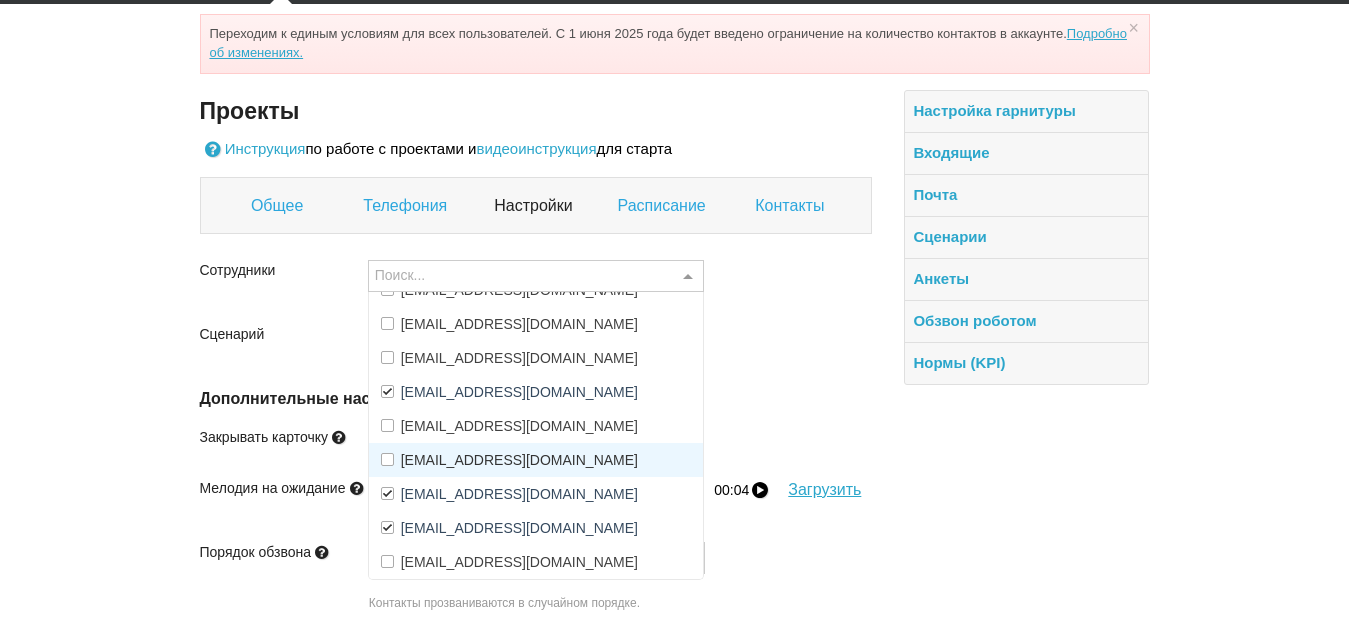 click on "[EMAIL_ADDRESS][DOMAIN_NAME]" at bounding box center (536, 460) 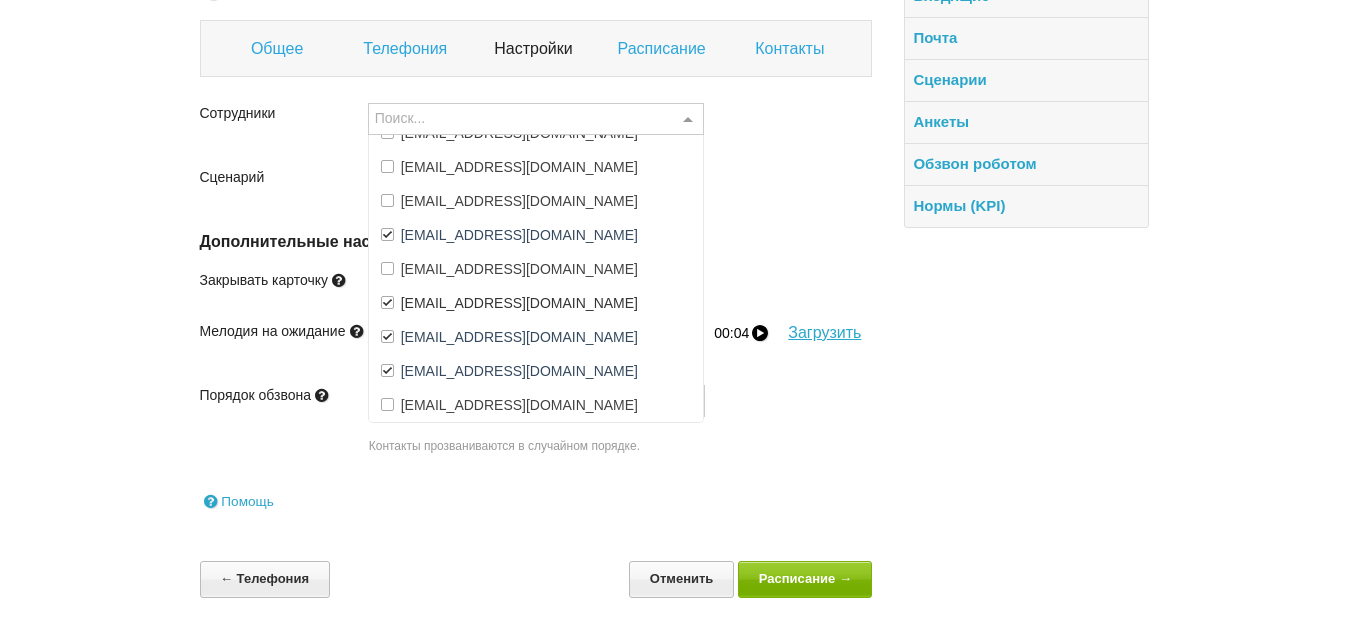 scroll, scrollTop: 229, scrollLeft: 0, axis: vertical 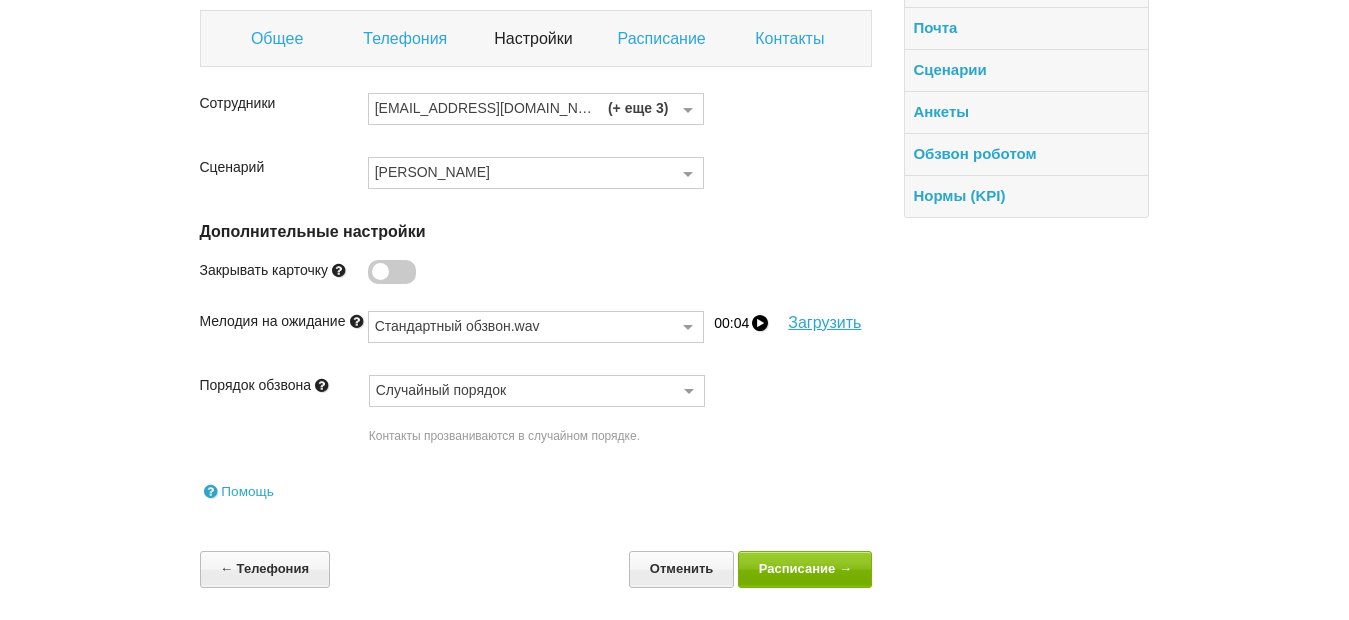 click on "Контакты" at bounding box center (792, 39) 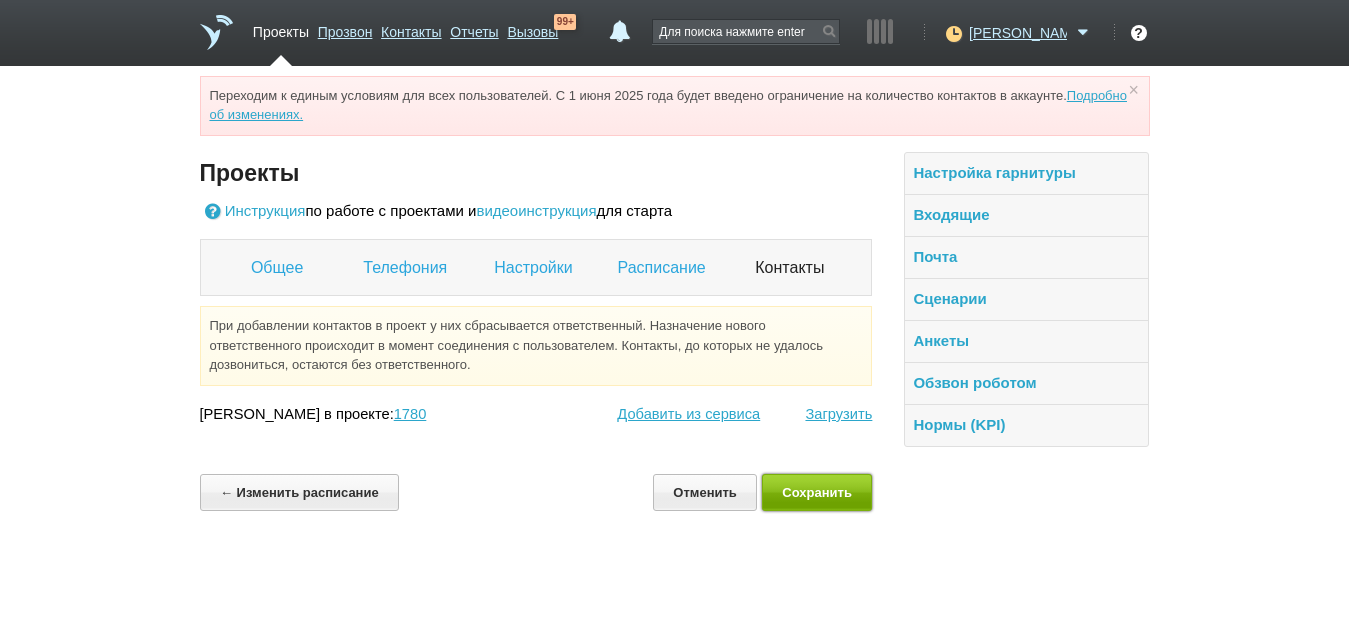 click on "Сохранить" at bounding box center (817, 492) 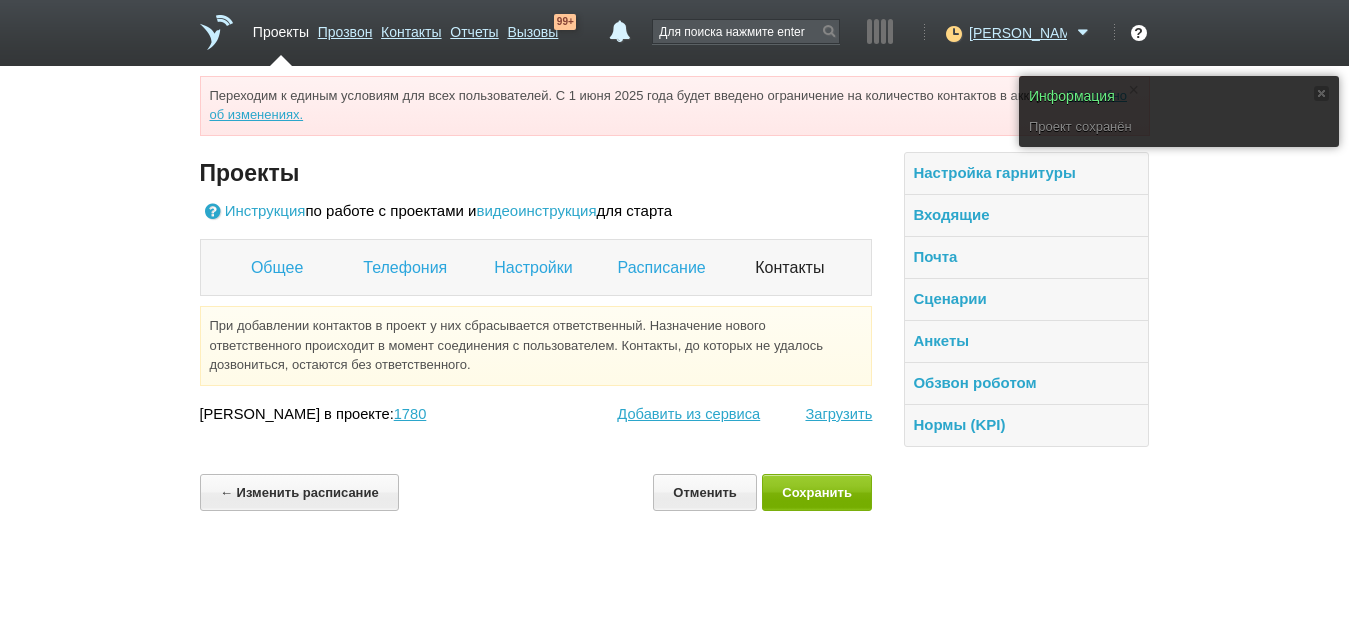 click on "Настройки" at bounding box center (535, 268) 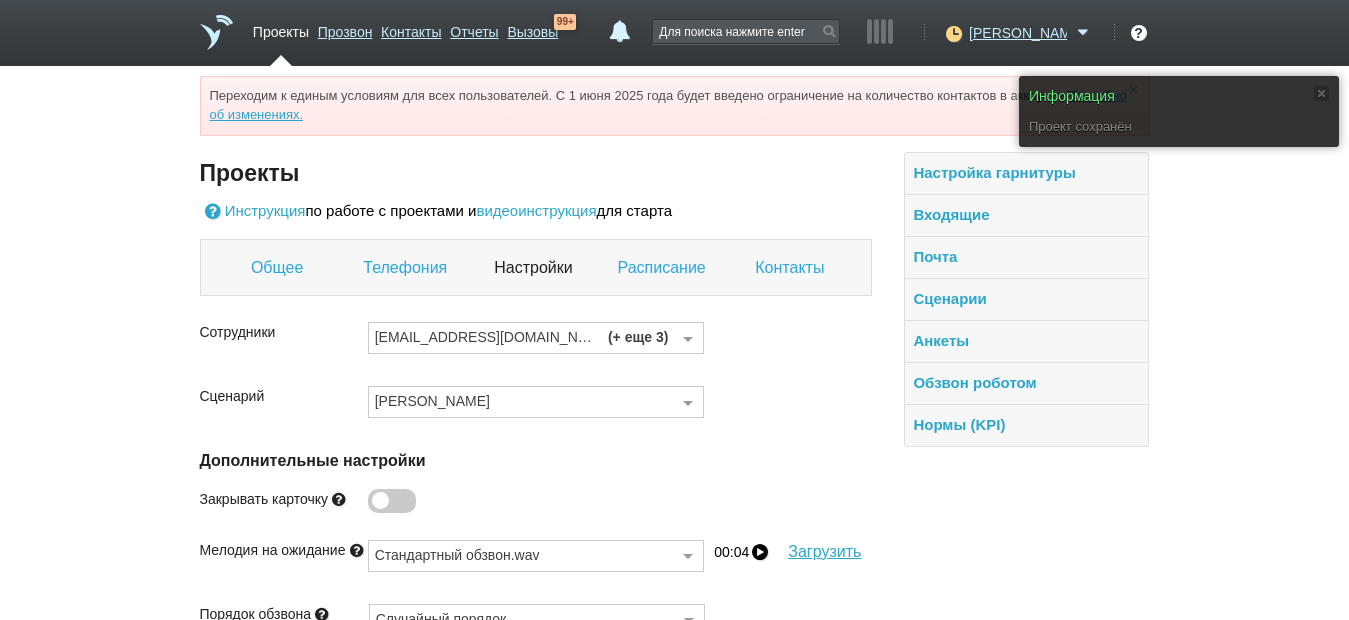click on "Сценарий [PERSON_NAME] Выберите сценарий Стандартный обзвон (лидогенерация) Обзвон роботом Терра Нью ООО Бухгалтерия Маркшейдер Сконжин (Вайлдберриз) Школа Музыки Диджитал Риф Траст Солюшенз [PERSON_NAME] ИмпериПро (SEO) [PERSON_NAME] Диджитал Риф 3 Для левого проекта Statura Биаса Земельный вопрос ИКЦ "ШАР ИТ" Dev-com Типография Аркада SK-Tanos [DOMAIN_NAME]  Стеклянные перегородки Физомед Биаса Прозвон Арфа Реклама Сценарий-говносценарий [PERSON_NAME] Стократ Презентик Promo Group Автомойки Мета Sugreff Tea 3 D фотостудия Diva Швейное Производство Идея Софт Электрометрия Юви Триада 7t" at bounding box center (536, 410) 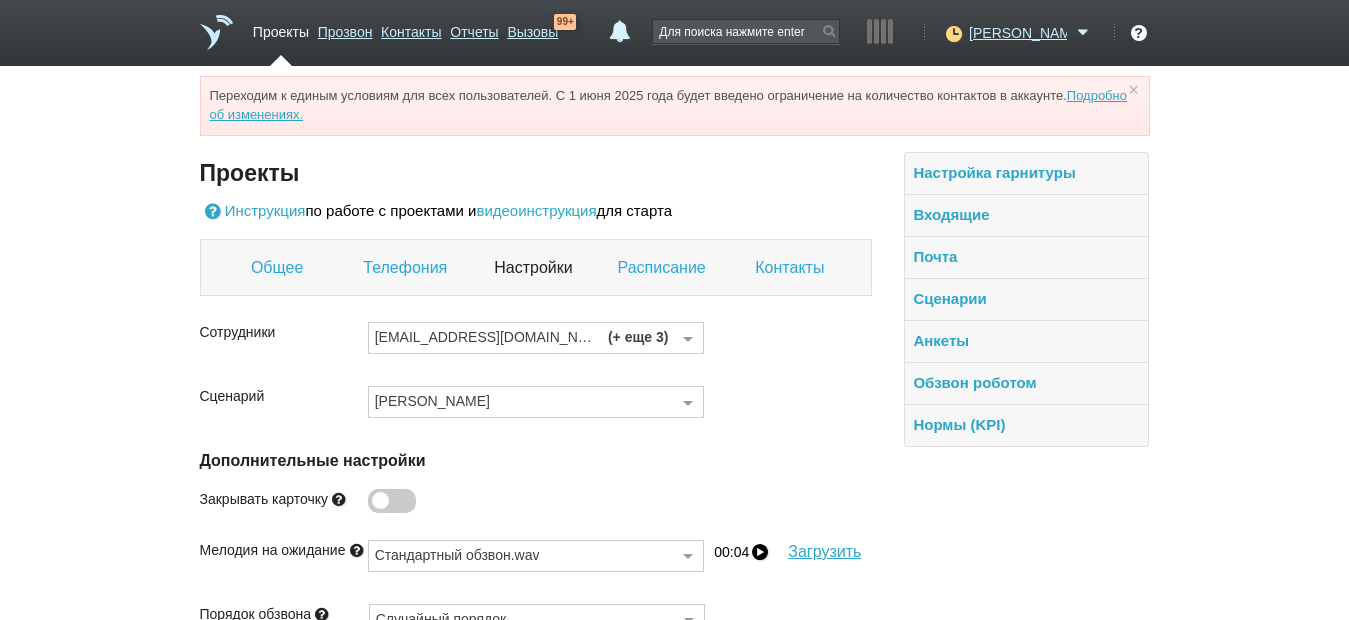 drag, startPoint x: 502, startPoint y: 31, endPoint x: 579, endPoint y: 171, distance: 159.77797 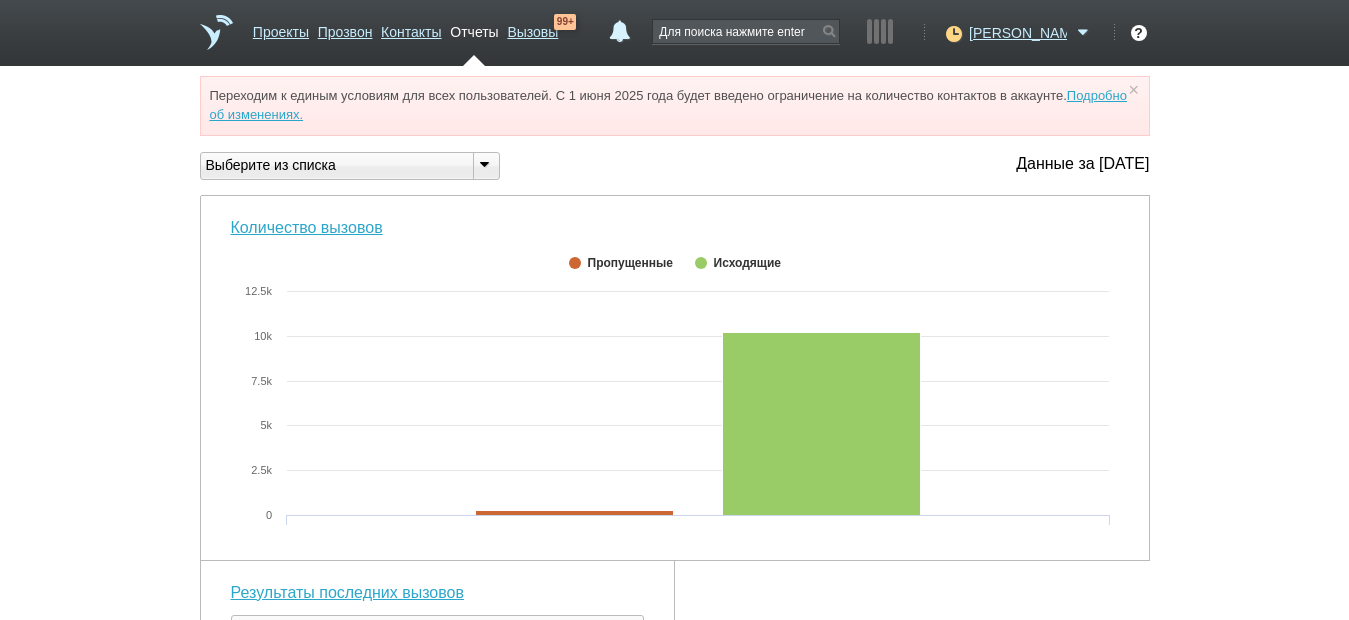 click on "Выберите из списка" at bounding box center (329, 165) 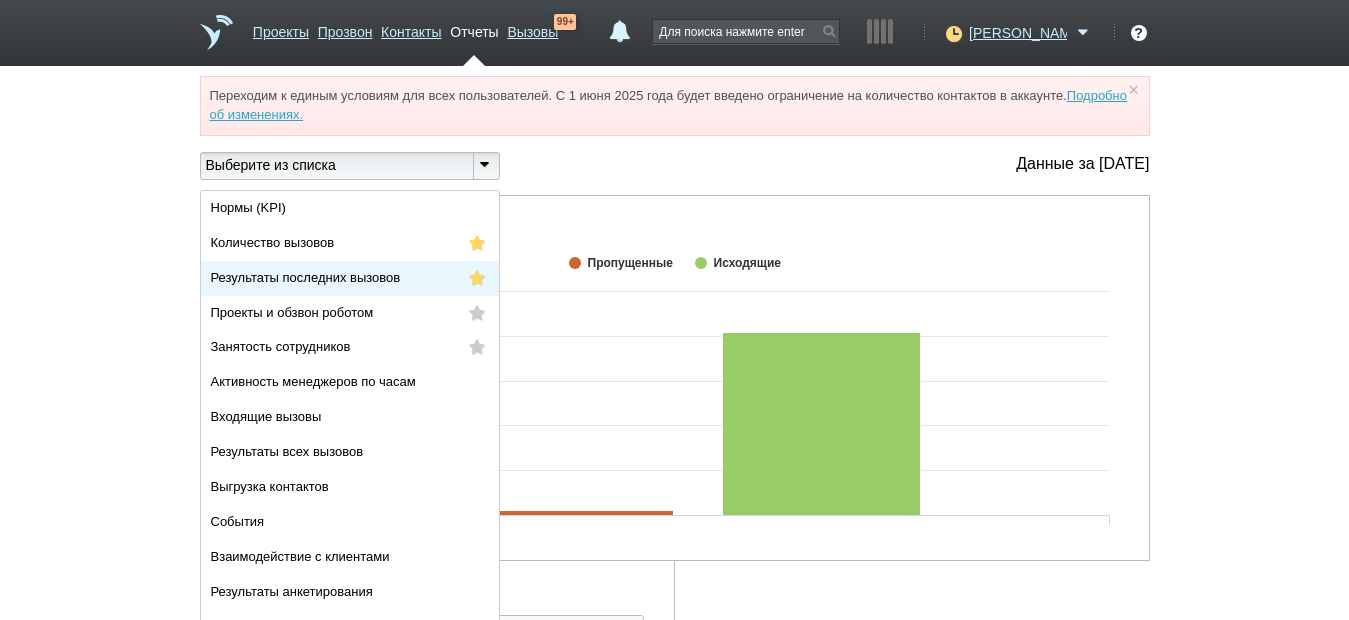 click on "Результаты последних вызовов" at bounding box center [306, 277] 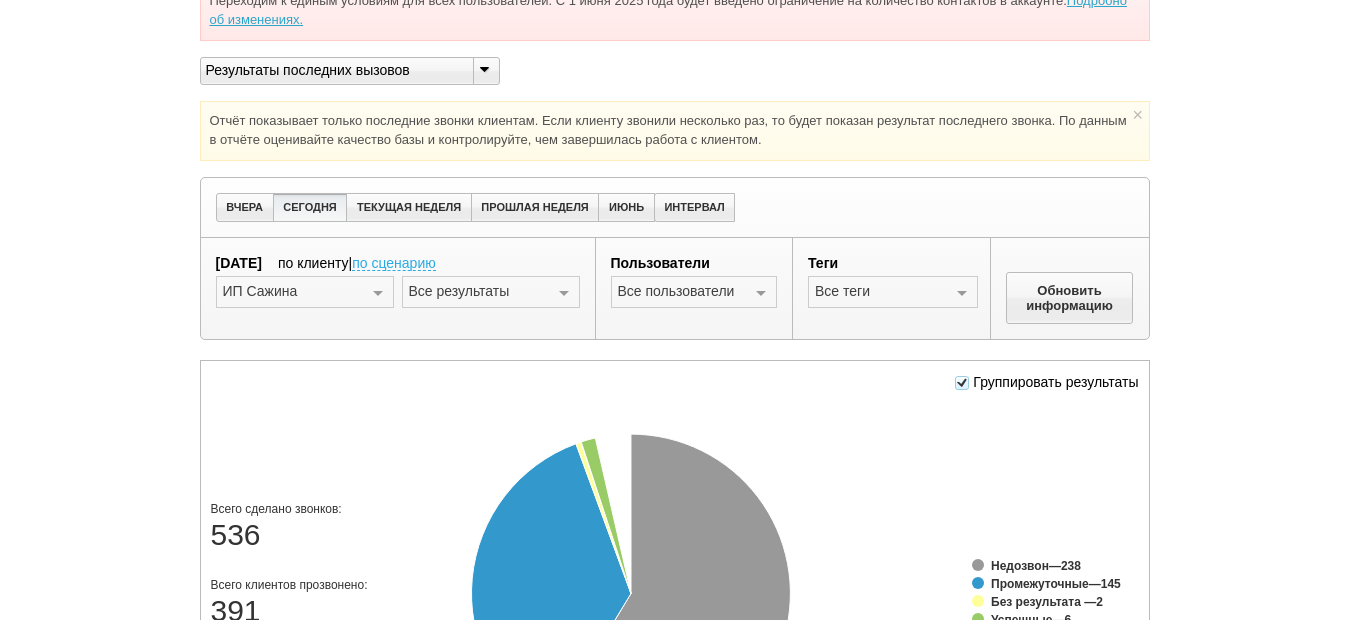 scroll, scrollTop: 200, scrollLeft: 0, axis: vertical 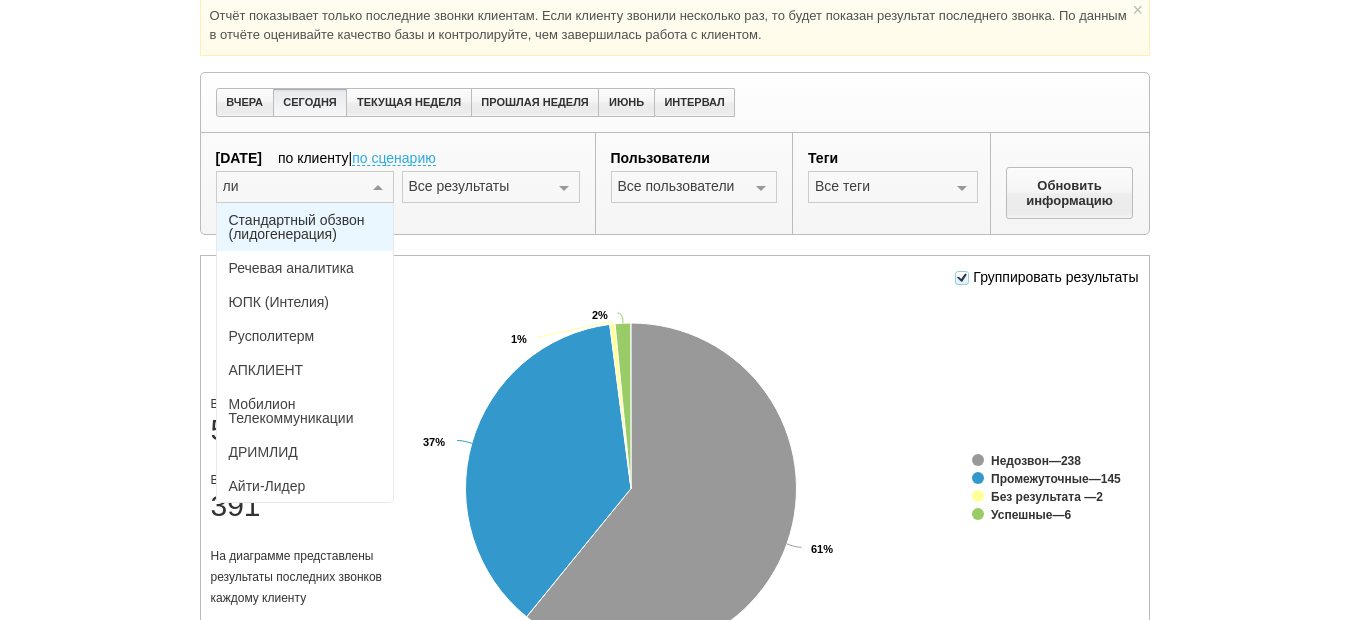 type on "лит" 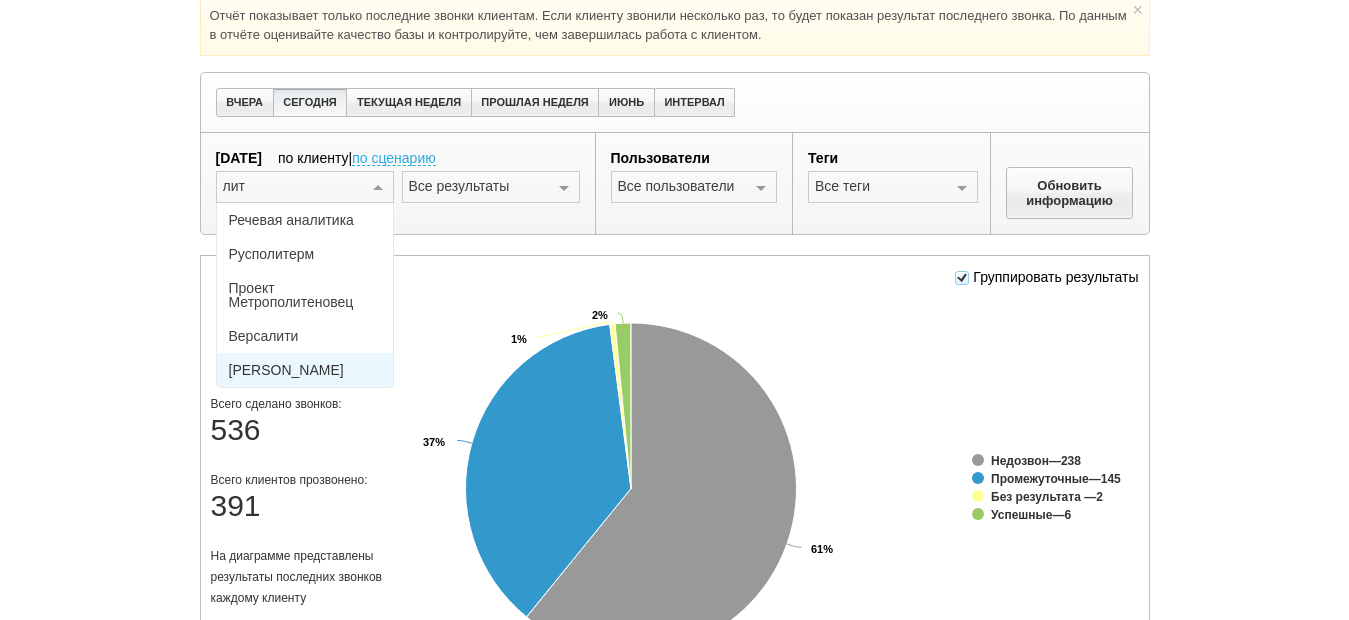 click on "[PERSON_NAME]" at bounding box center (305, 370) 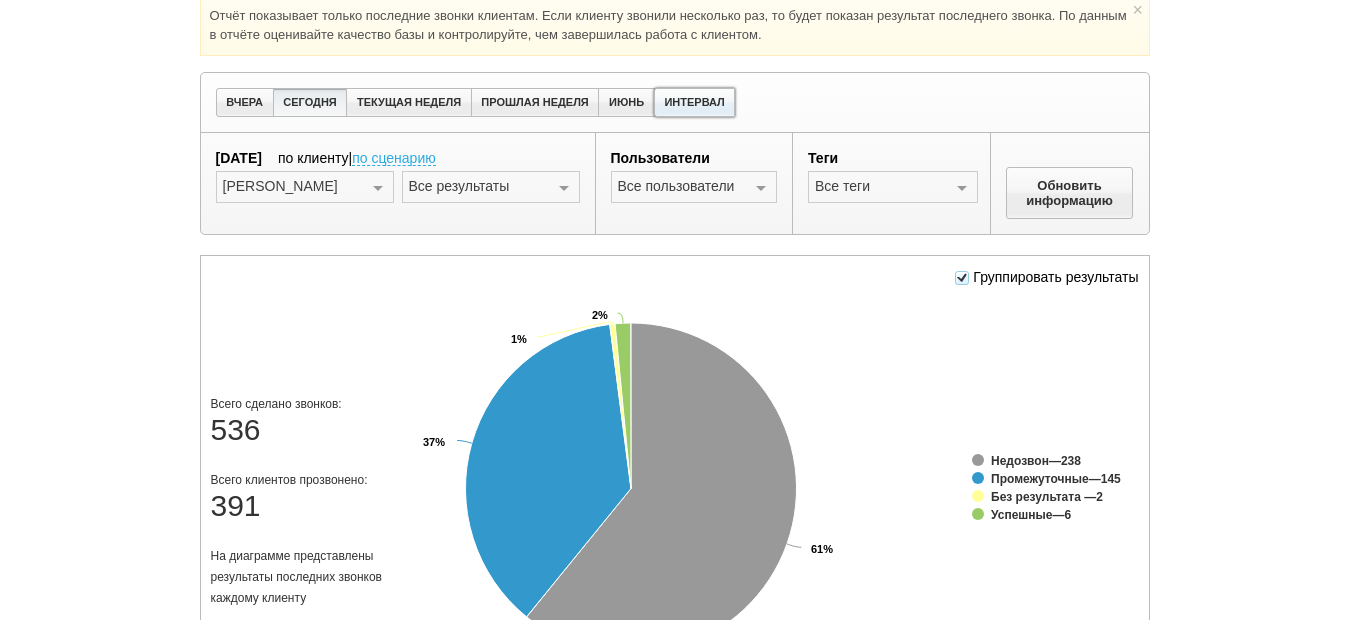 click on "ИНТЕРВАЛ" at bounding box center [695, 102] 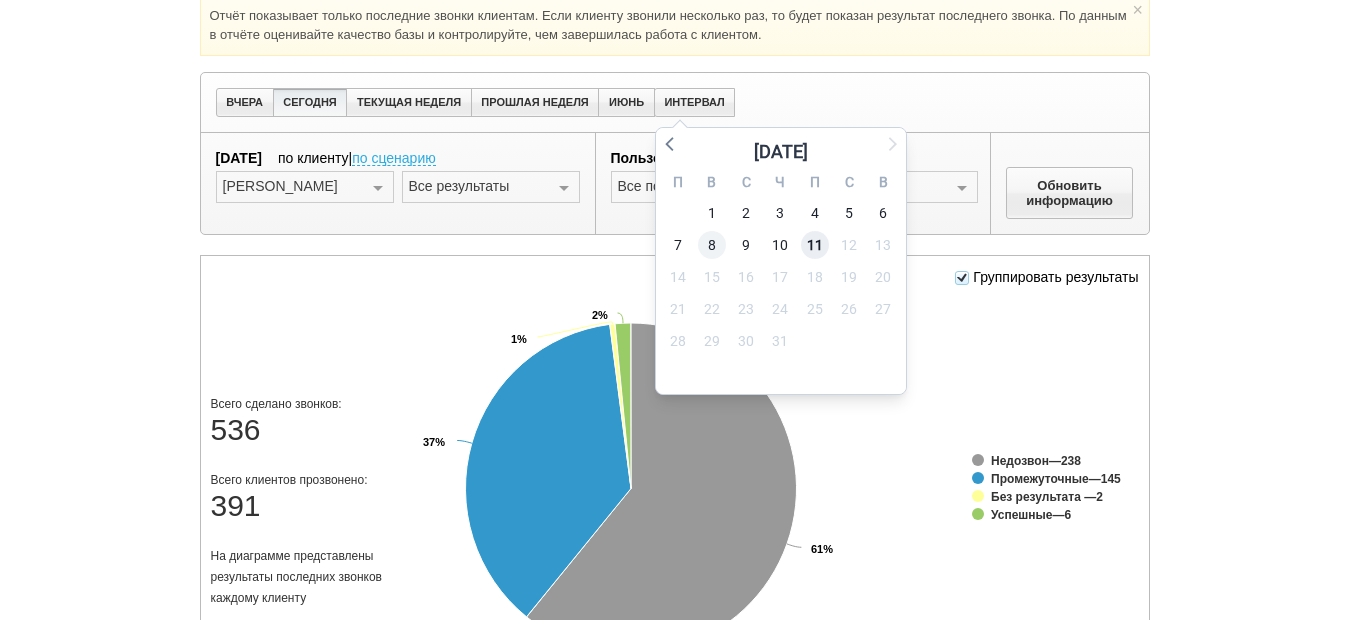 drag, startPoint x: 815, startPoint y: 237, endPoint x: 724, endPoint y: 245, distance: 91.350975 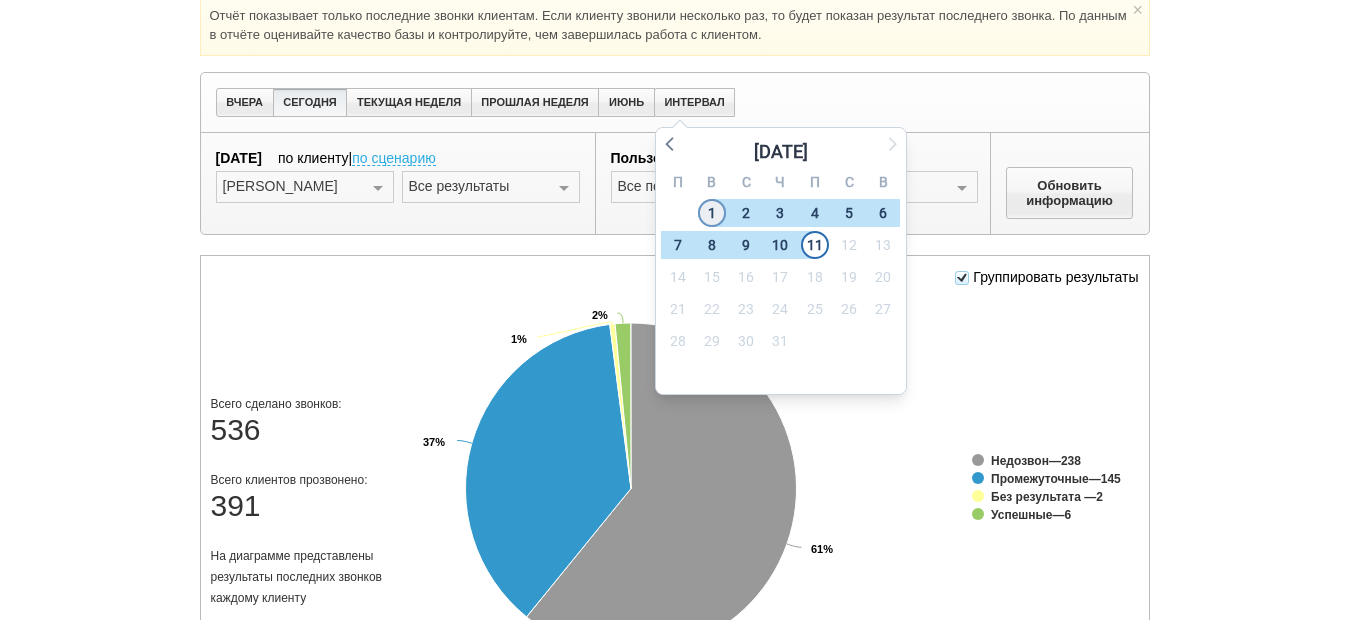 click on "1" at bounding box center [712, 213] 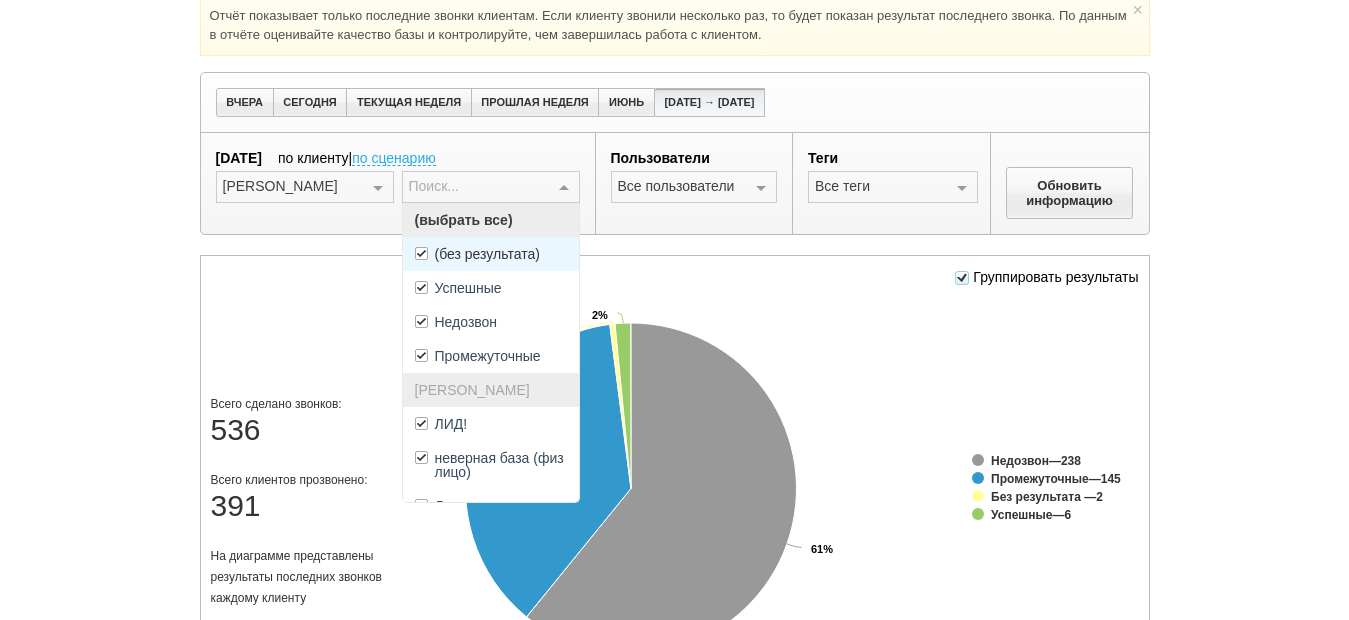 click on "(без результата)" at bounding box center (487, 254) 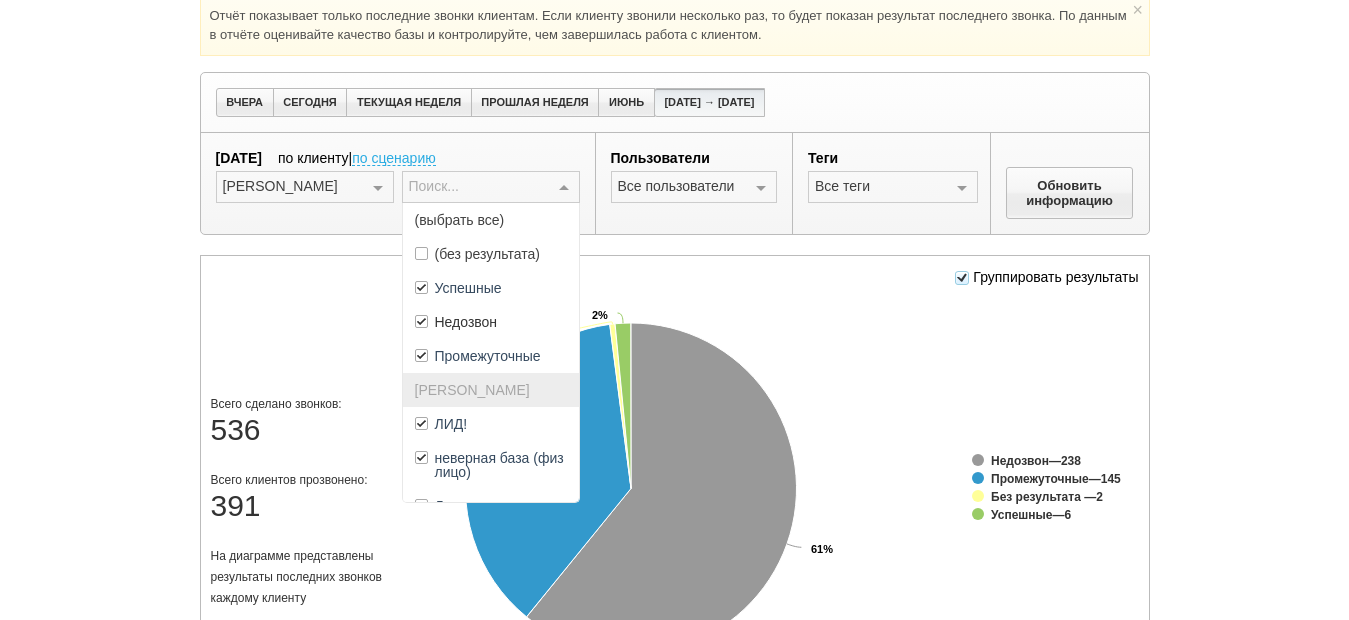 drag, startPoint x: 509, startPoint y: 317, endPoint x: 1002, endPoint y: 300, distance: 493.29303 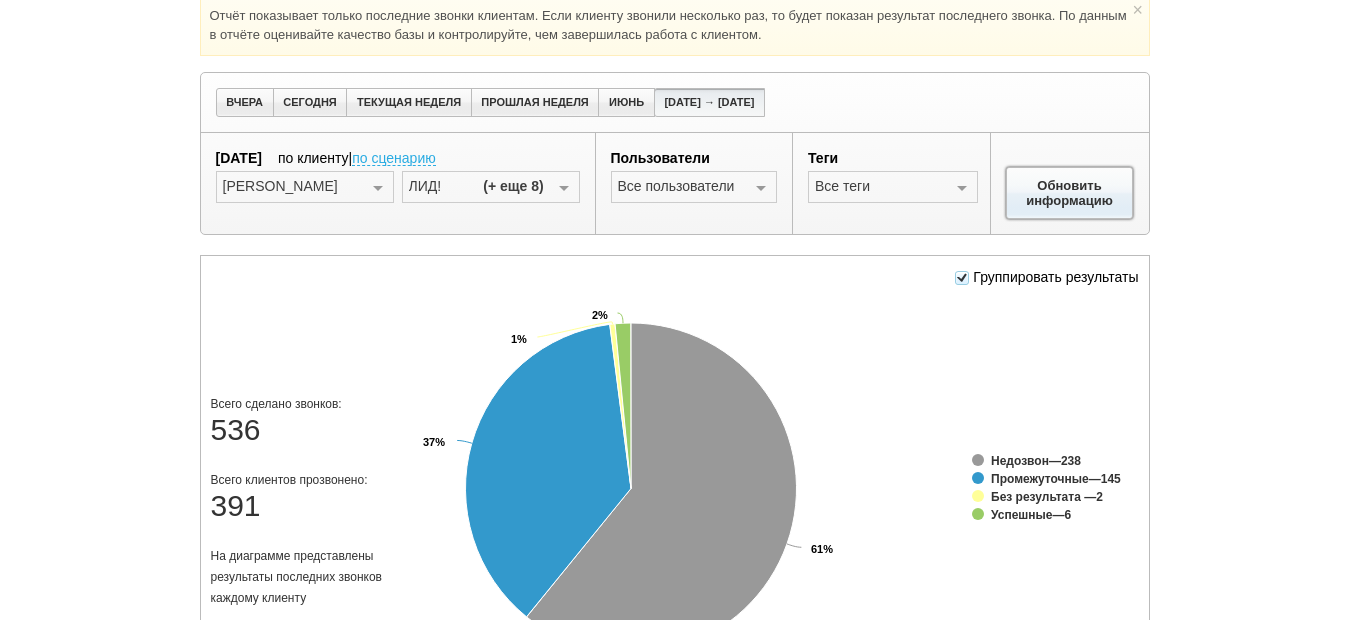 click on "Обновить информацию" at bounding box center [1070, 193] 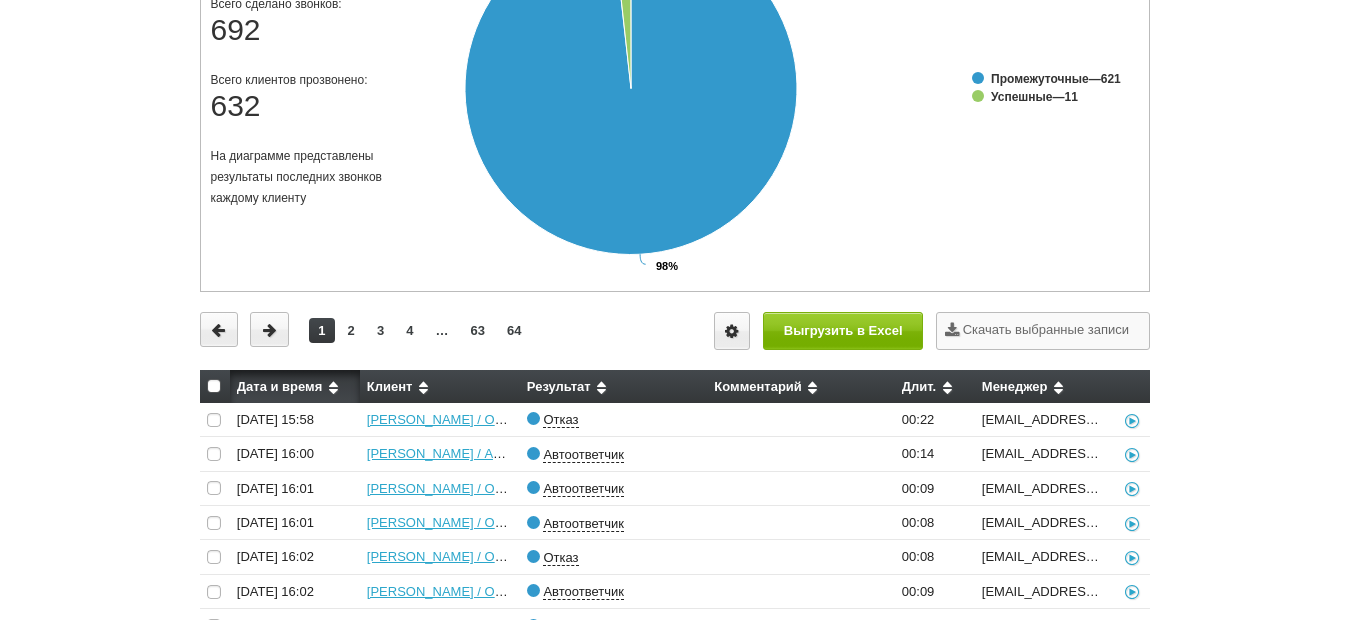scroll, scrollTop: 200, scrollLeft: 0, axis: vertical 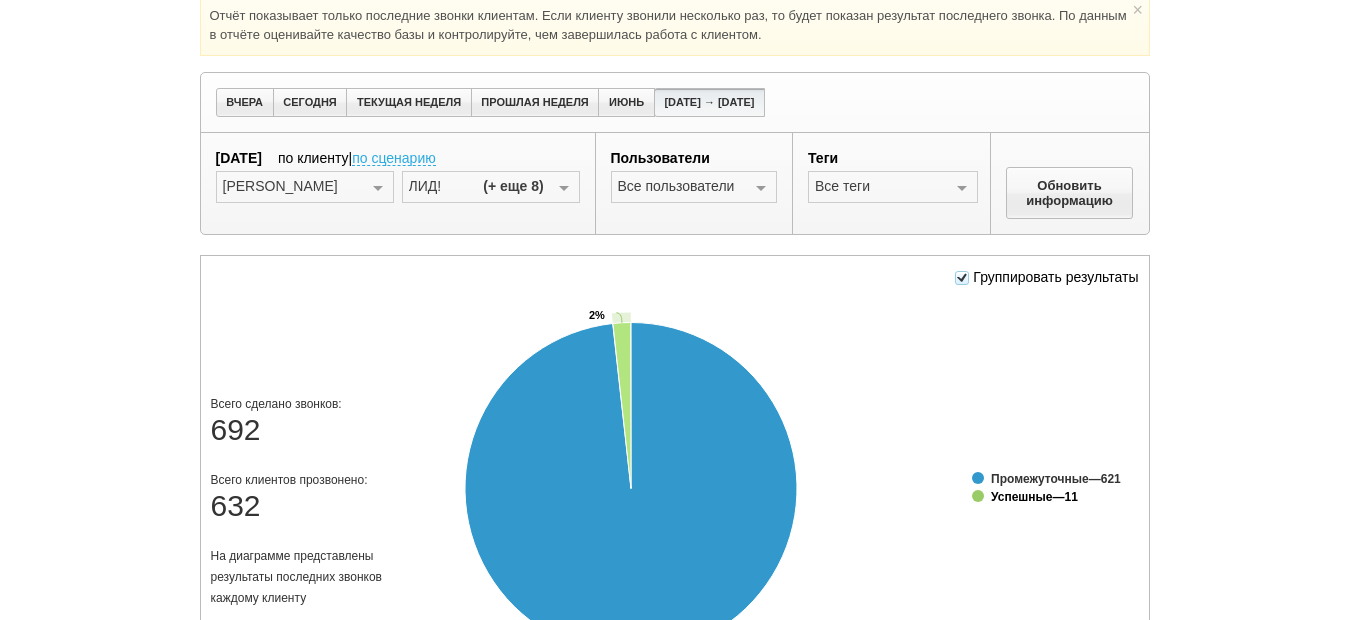 click on "—" 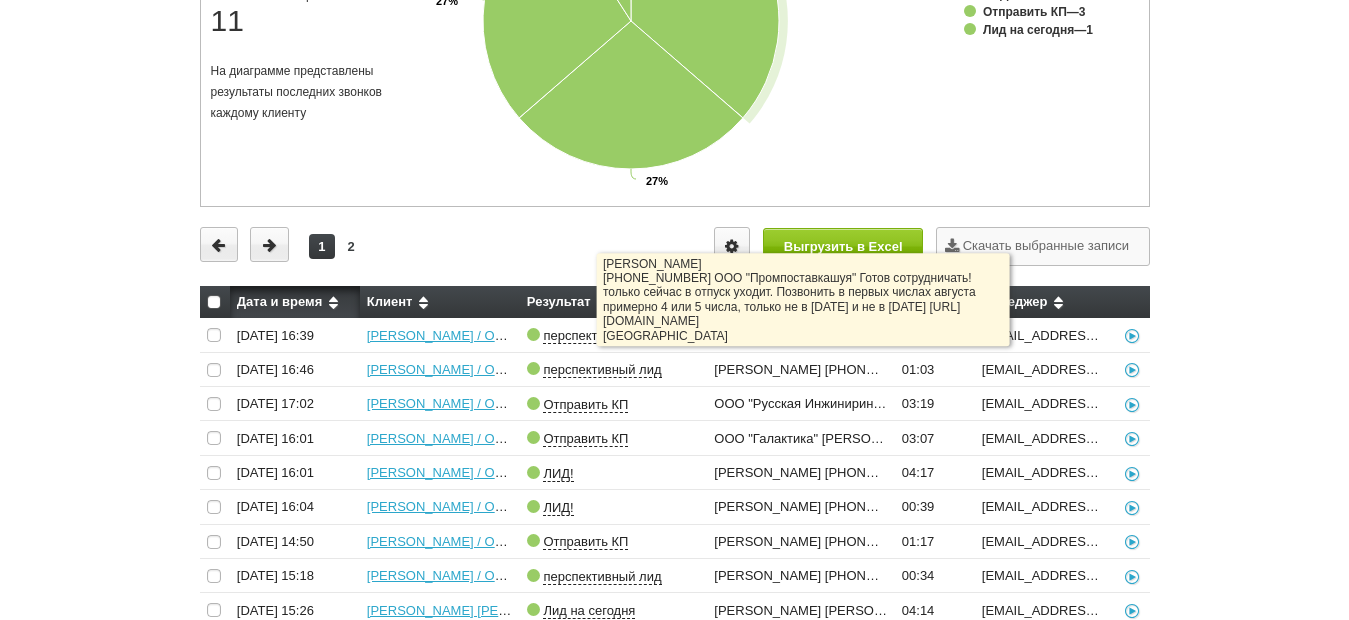 scroll, scrollTop: 774, scrollLeft: 0, axis: vertical 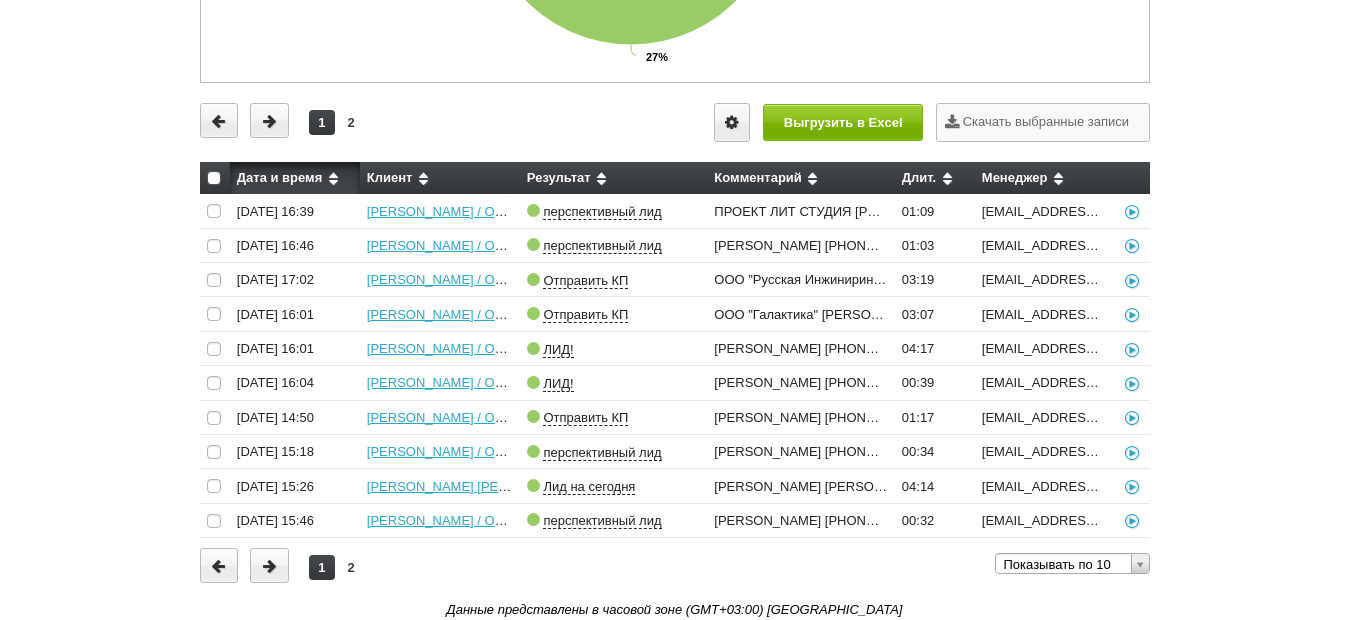 click on "Дата и время" at bounding box center (294, 179) 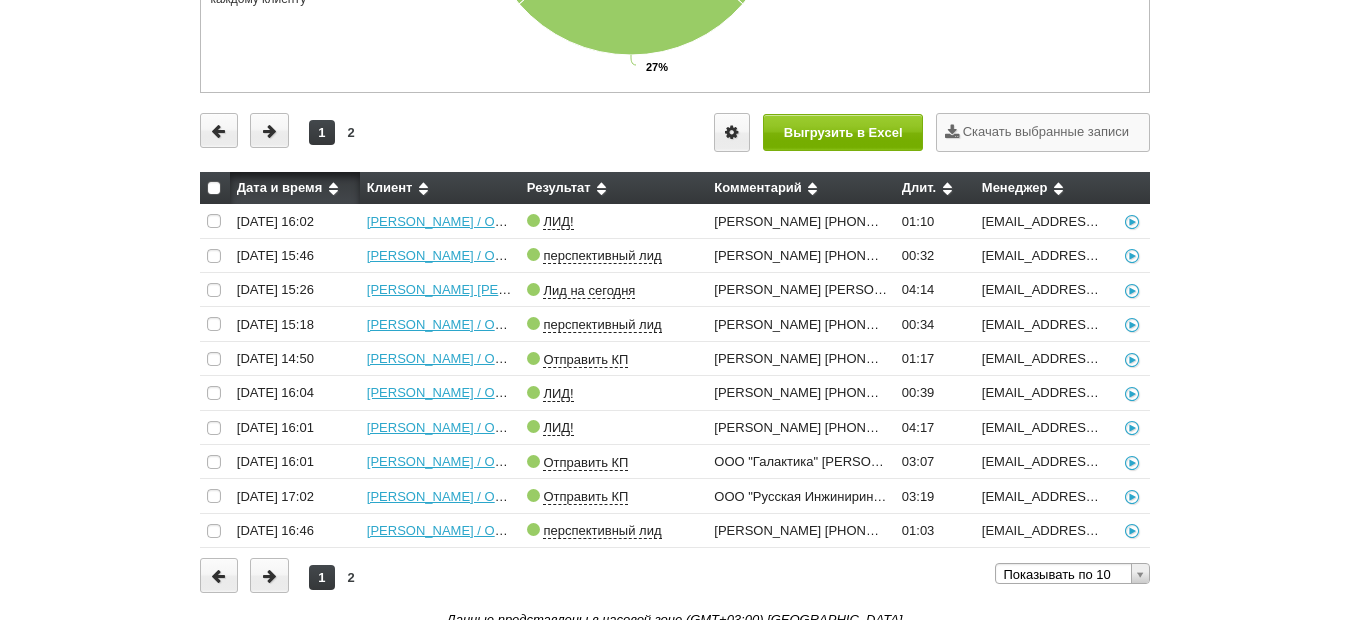 scroll, scrollTop: 774, scrollLeft: 0, axis: vertical 